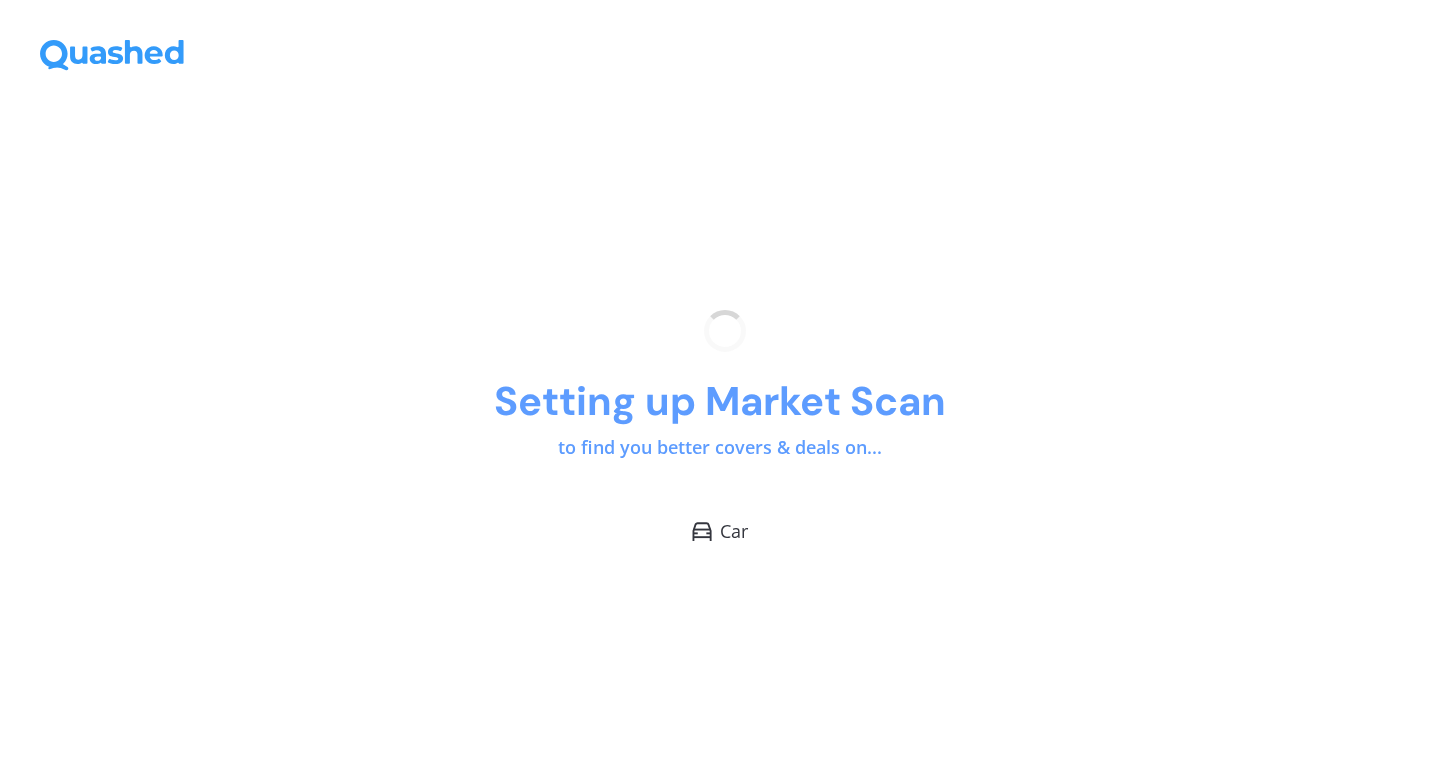 scroll, scrollTop: 0, scrollLeft: 0, axis: both 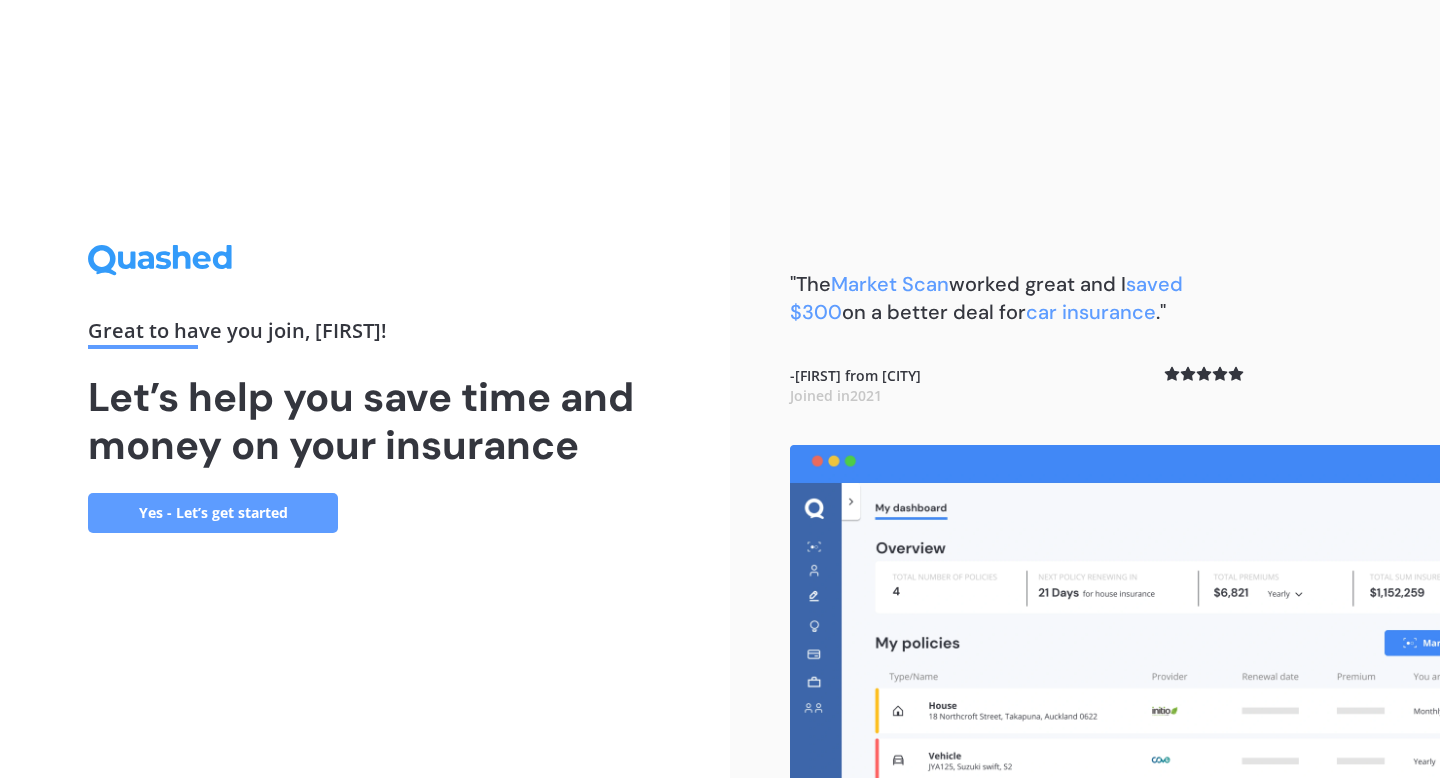 click on "Yes - Let’s get started" at bounding box center (213, 513) 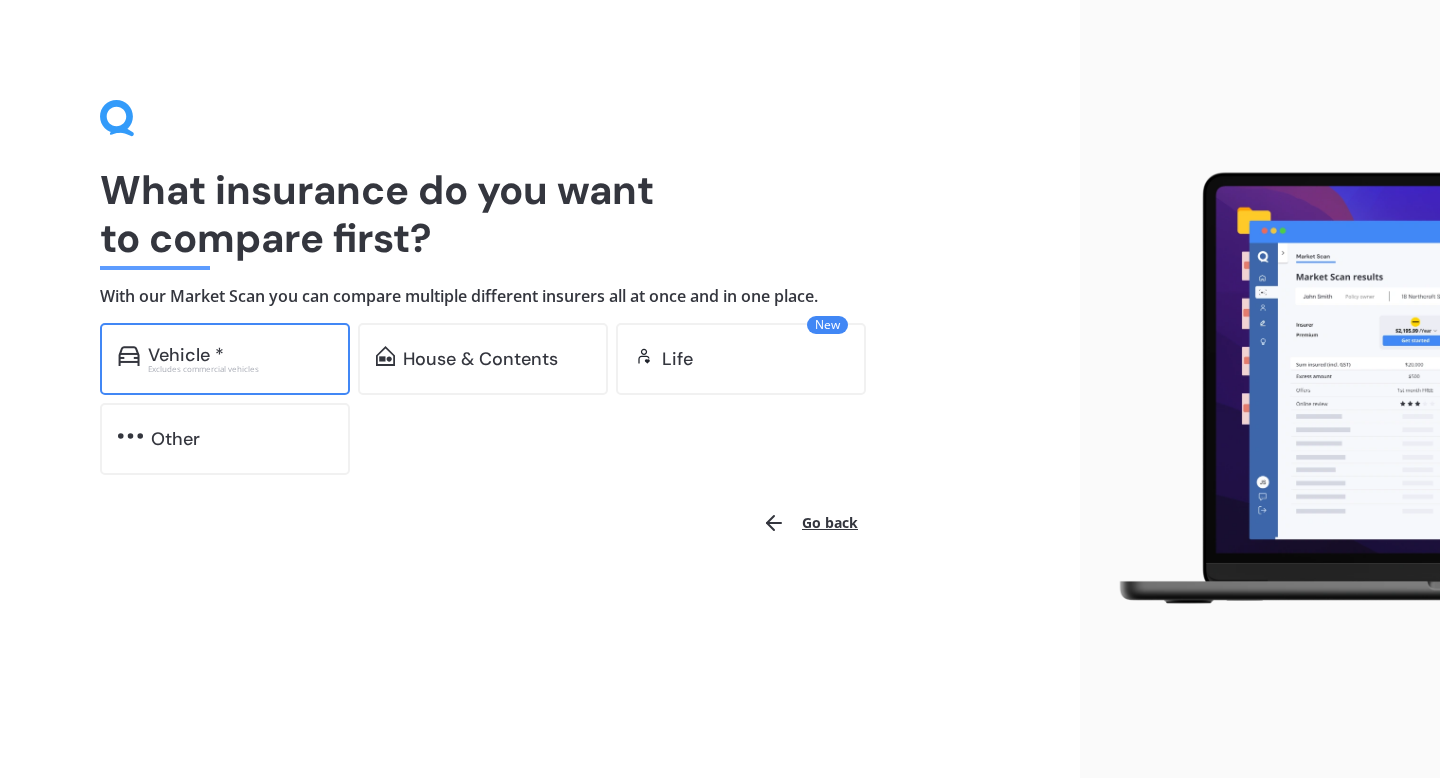 click on "Vehicle *" at bounding box center [240, 355] 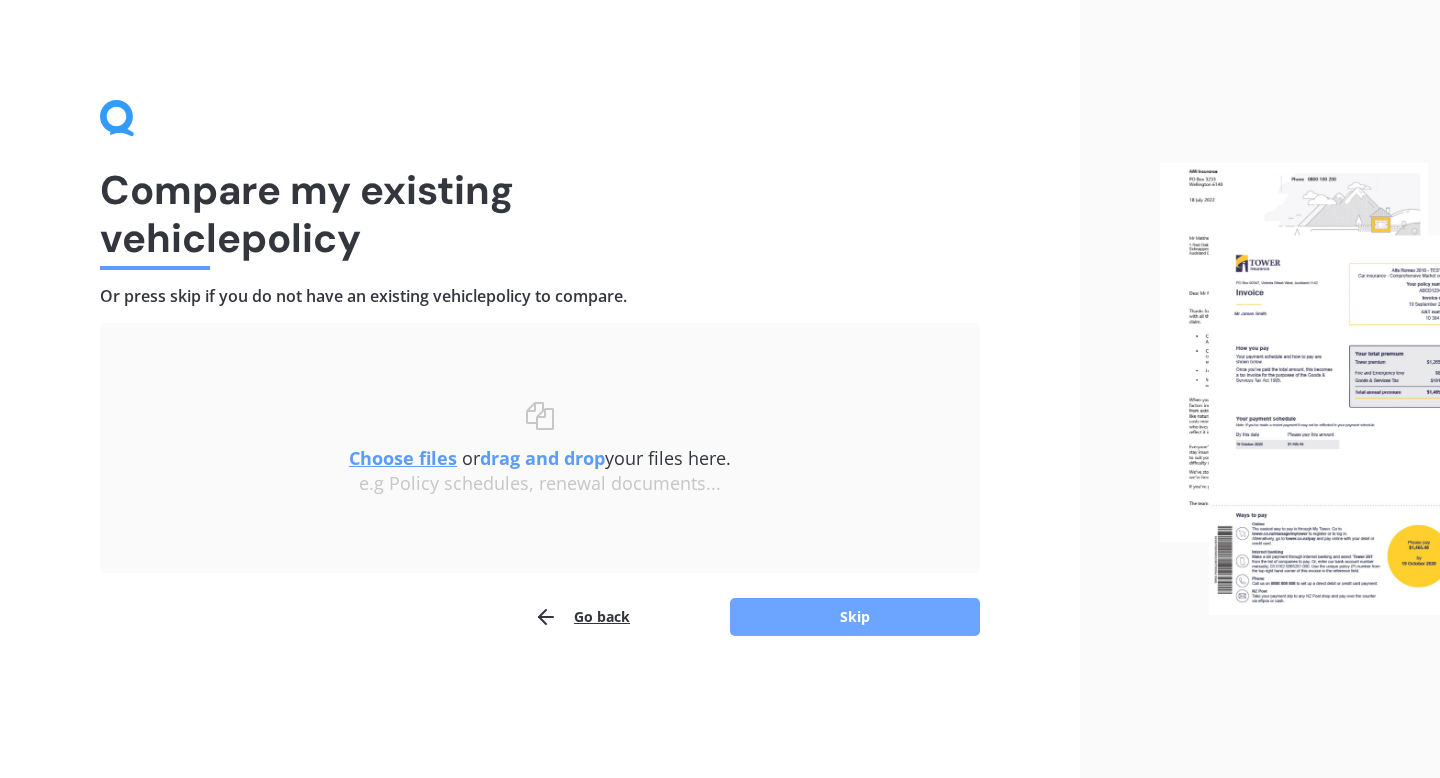 click on "Skip" at bounding box center (855, 617) 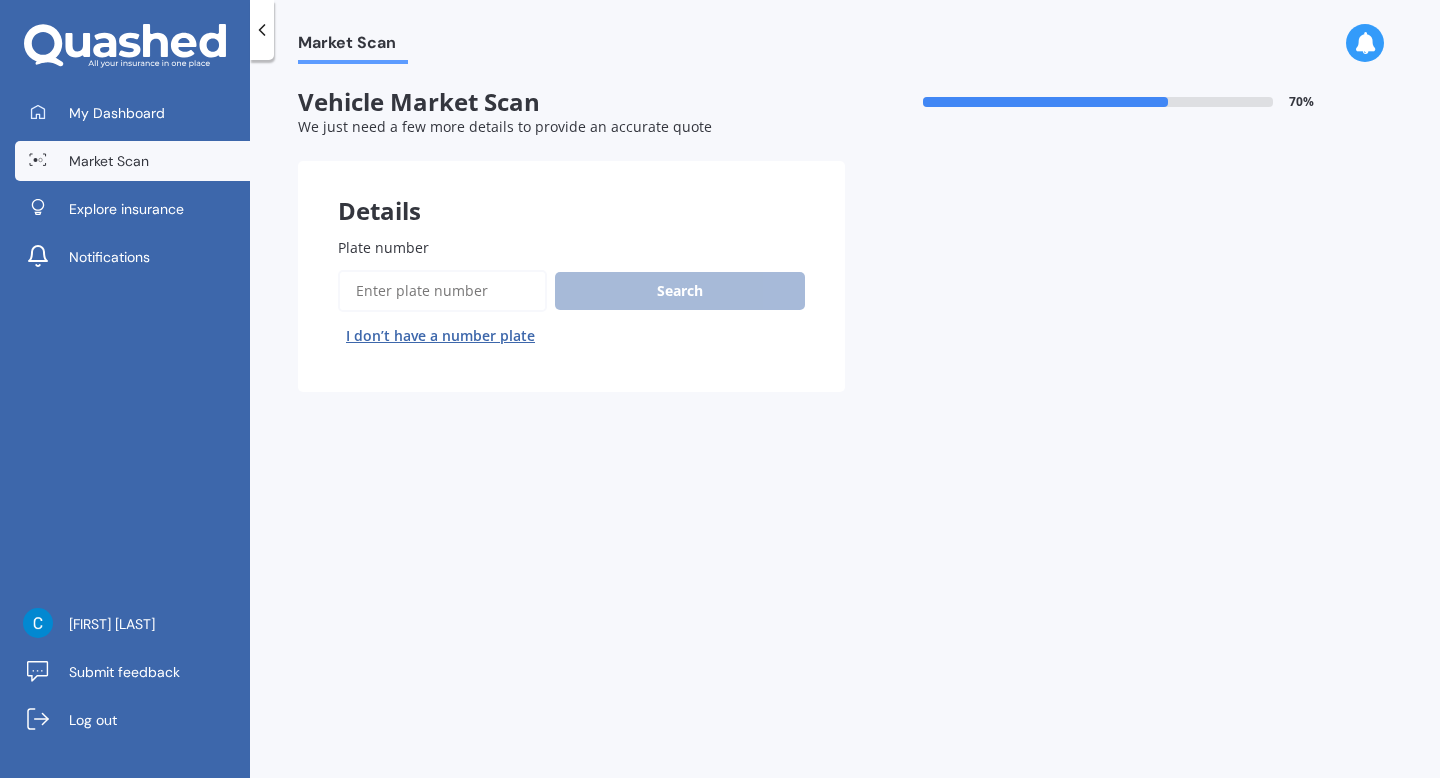 click on "Plate number" at bounding box center [442, 291] 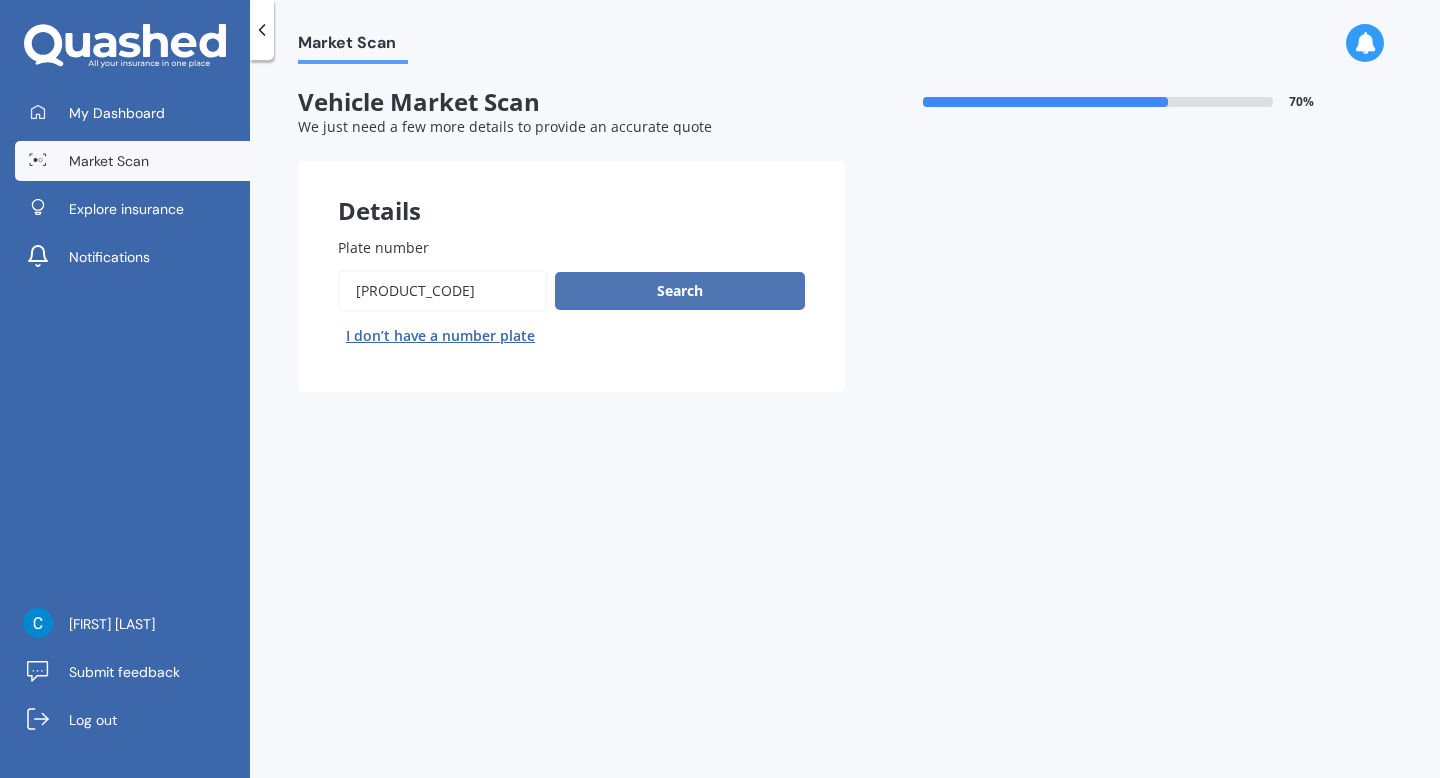 click on "Search" at bounding box center [680, 291] 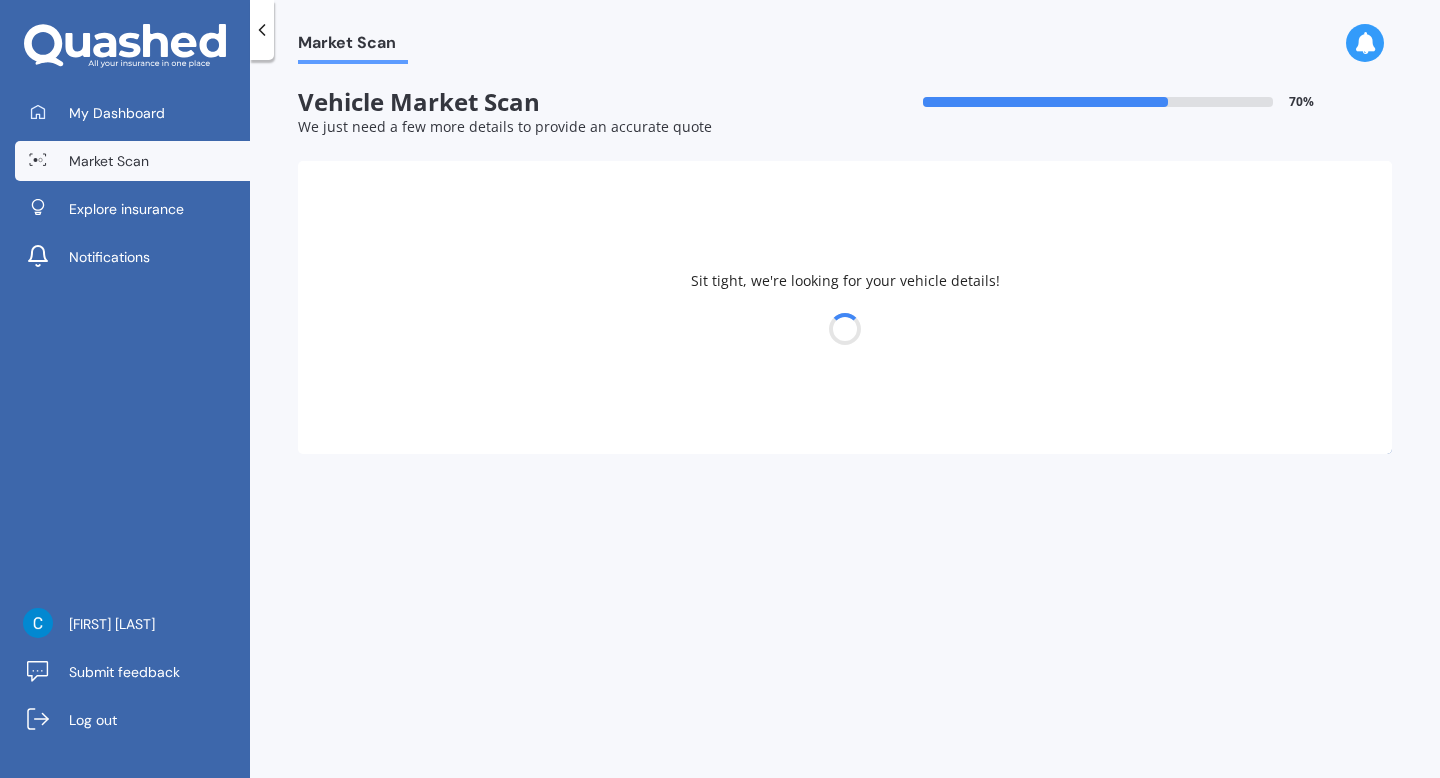 select on "VOLKSWAGEN" 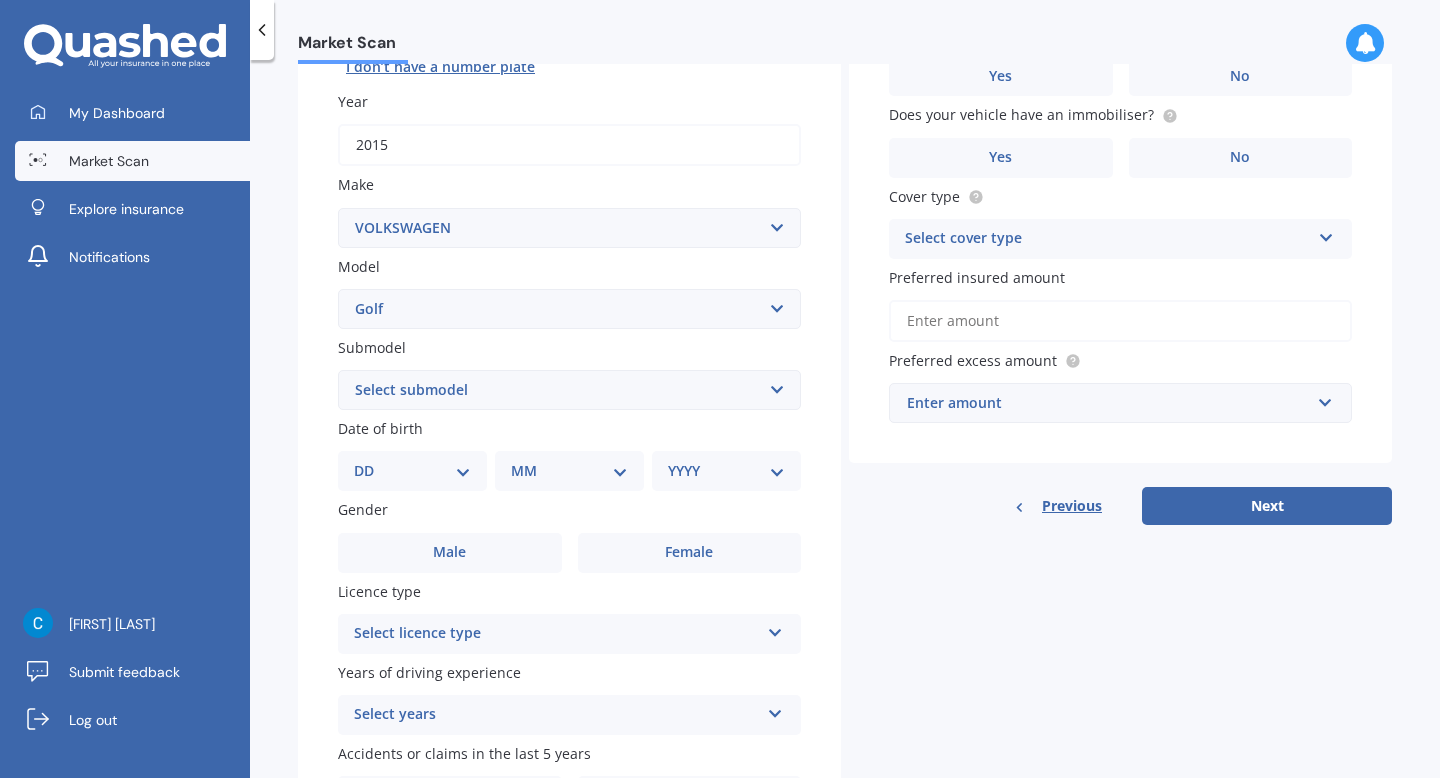 scroll, scrollTop: 277, scrollLeft: 0, axis: vertical 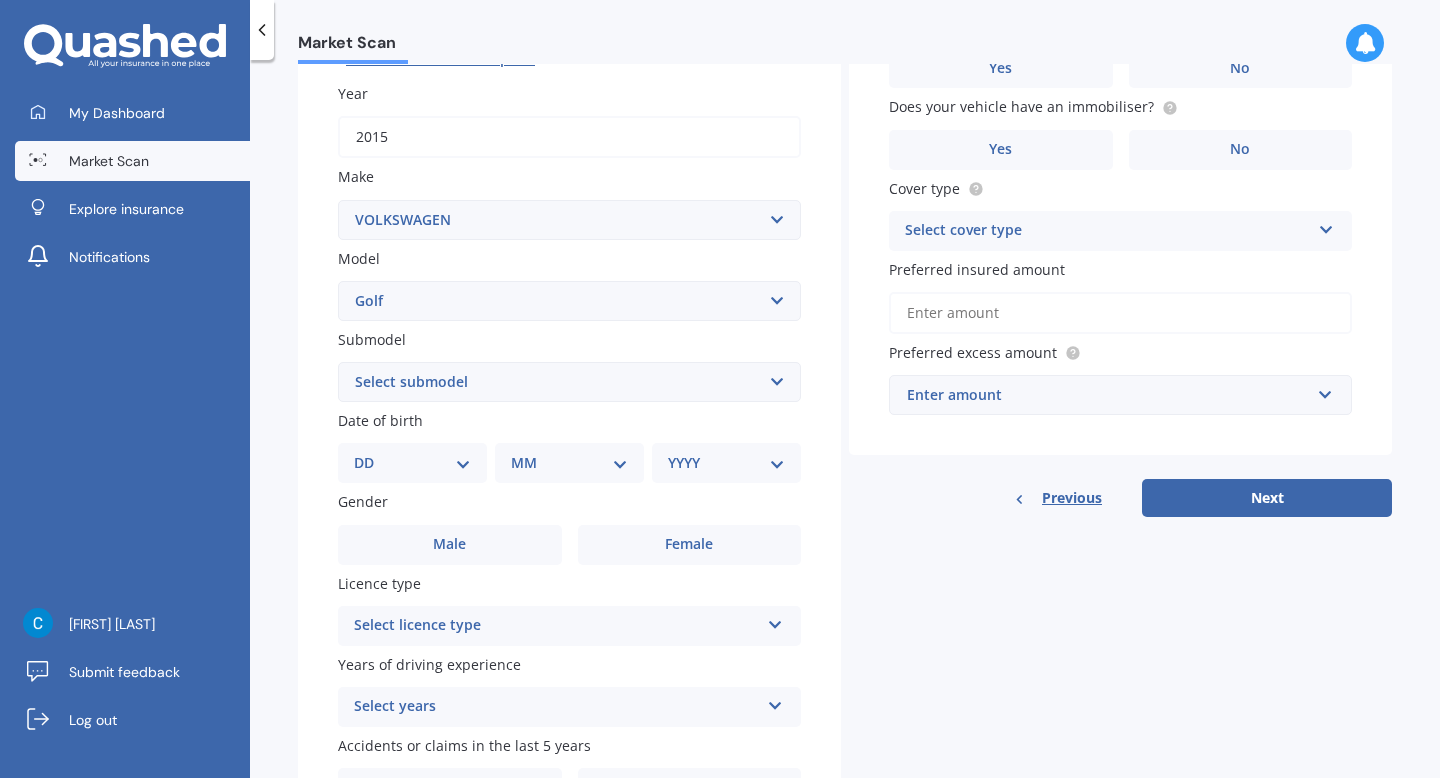click on "DD 01 02 03 04 05 06 07 08 09 10 11 12 13 14 15 16 17 18 19 20 21 22 23 24 25 26 27 28 29 30 31" at bounding box center (412, 463) 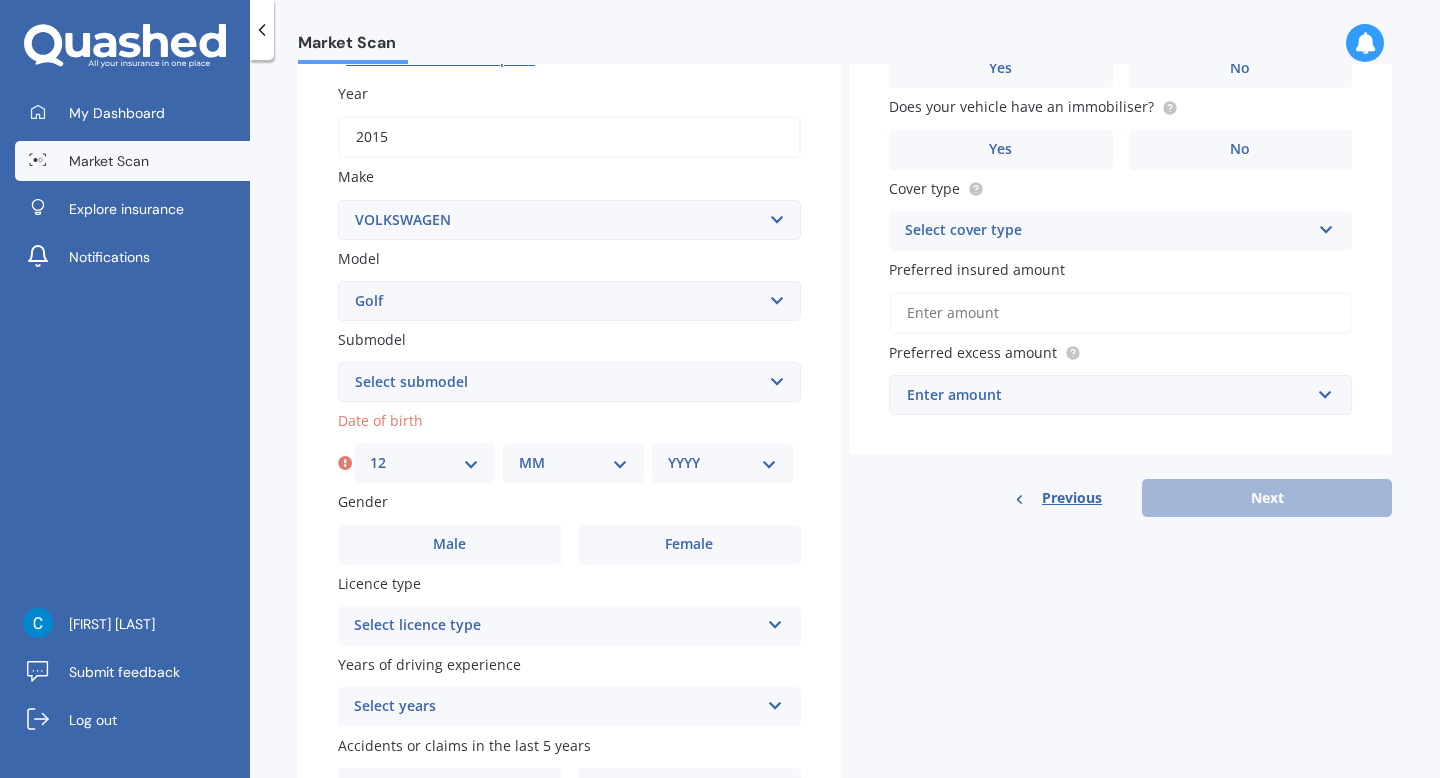 click on "MM 01 02 03 04 05 06 07 08 09 10 11 12" at bounding box center [573, 463] 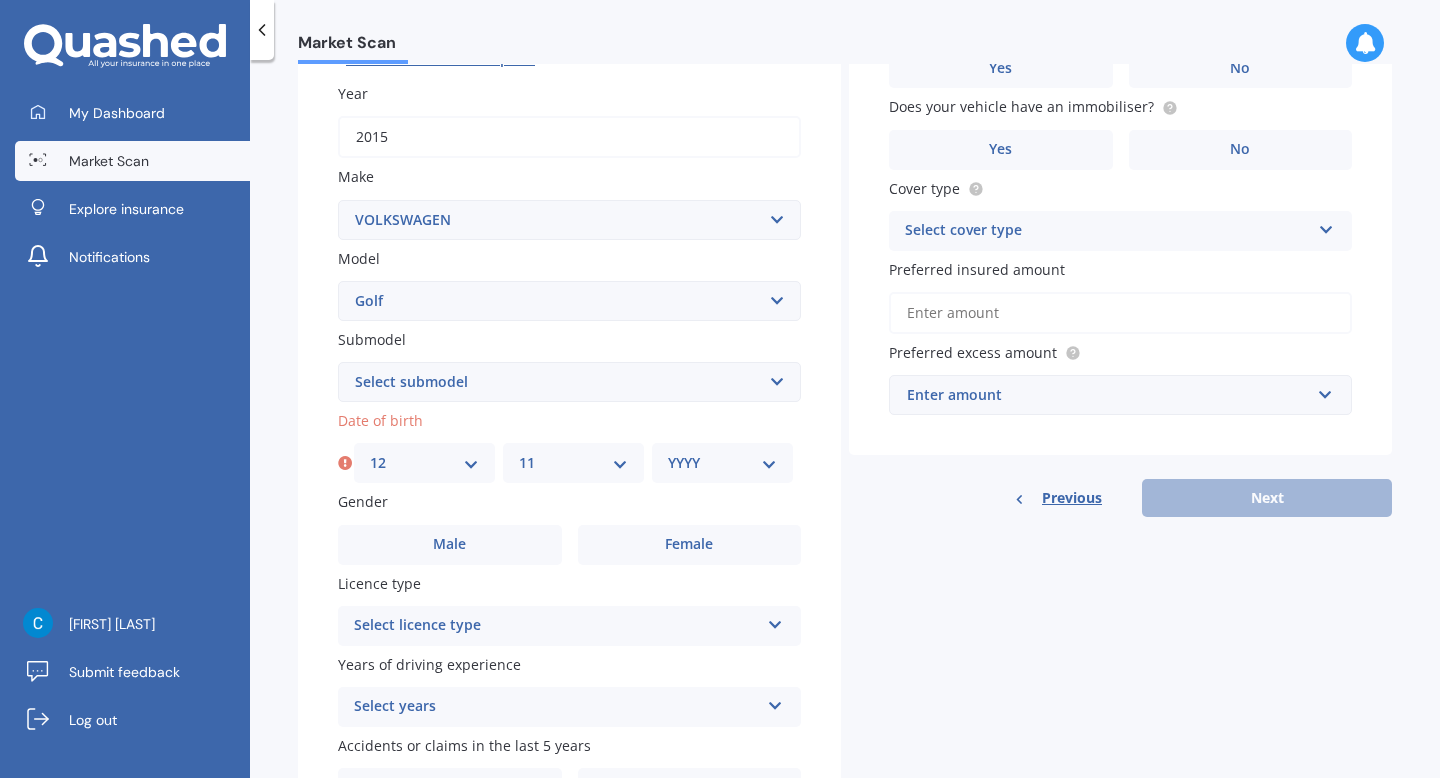 click on "YYYY 2025 2024 2023 2022 2021 2020 2019 2018 2017 2016 2015 2014 2013 2012 2011 2010 2009 2008 2007 2006 2005 2004 2003 2002 2001 2000 1999 1998 1997 1996 1995 1994 1993 1992 1991 1990 1989 1988 1987 1986 1985 1984 1983 1982 1981 1980 1979 1978 1977 1976 1975 1974 1973 1972 1971 1970 1969 1968 1967 1966 1965 1964 1963 1962 1961 1960 1959 1958 1957 1956 1955 1954 1953 1952 1951 1950 1949 1948 1947 1946 1945 1944 1943 1942 1941 1940 1939 1938 1937 1936 1935 1934 1933 1932 1931 1930 1929 1928 1927 1926" at bounding box center [722, 463] 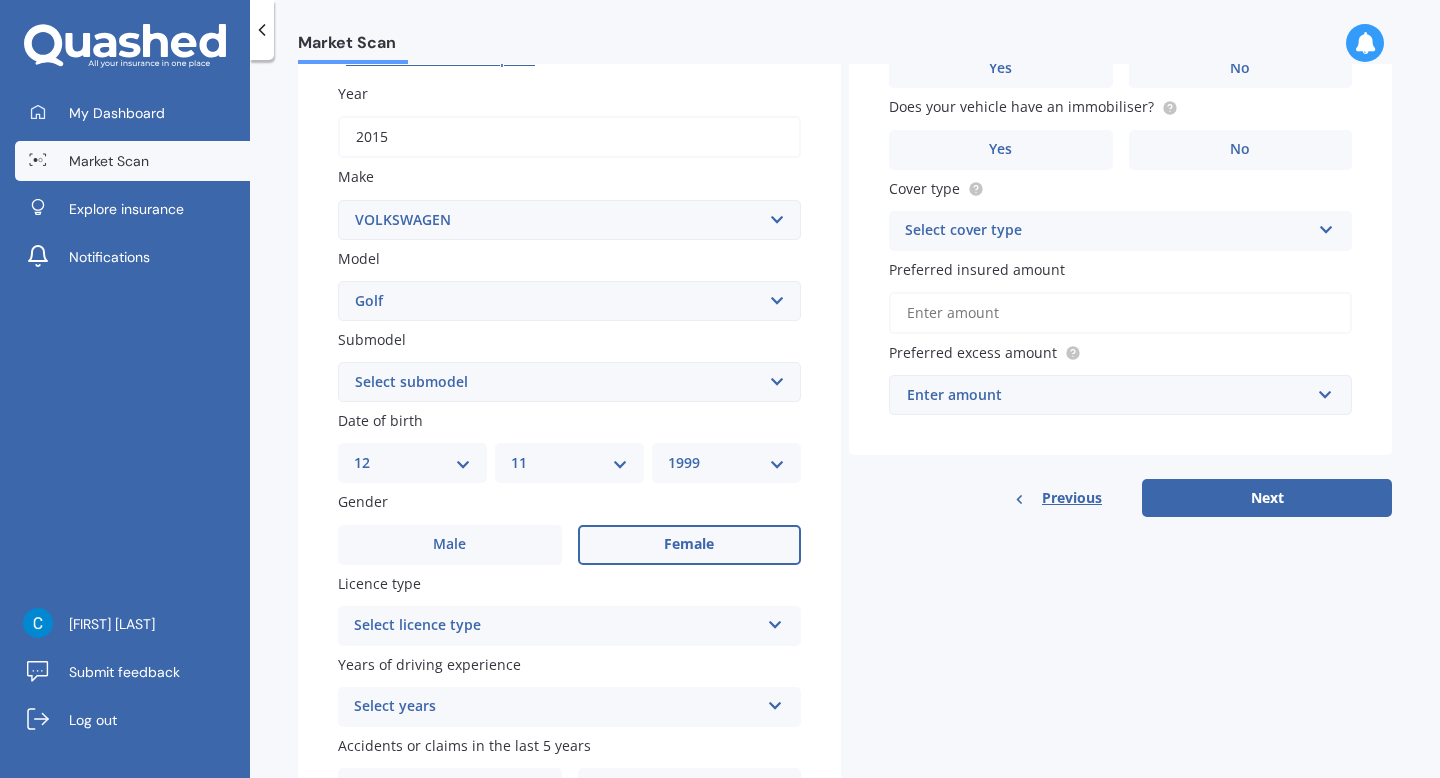 click on "Female" at bounding box center (690, 545) 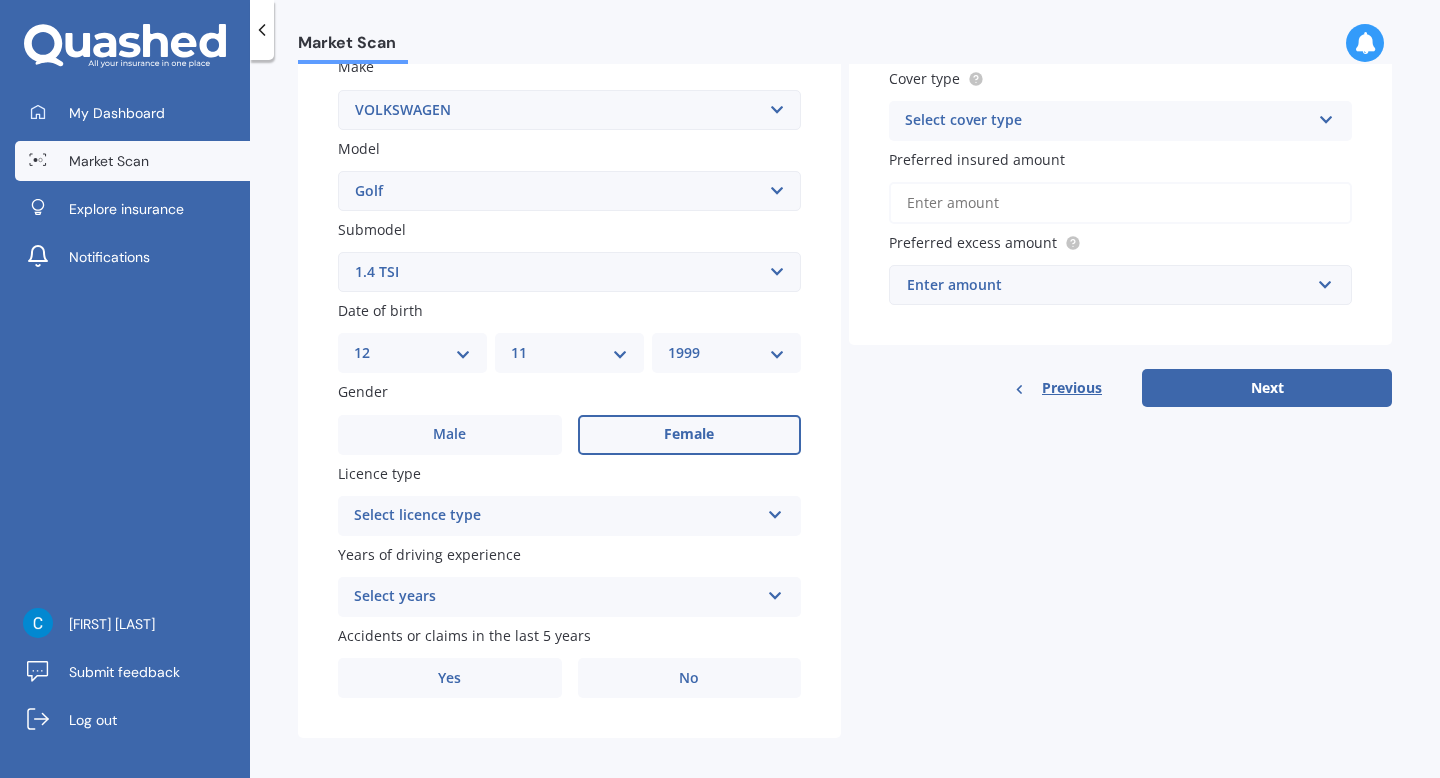 scroll, scrollTop: 404, scrollLeft: 0, axis: vertical 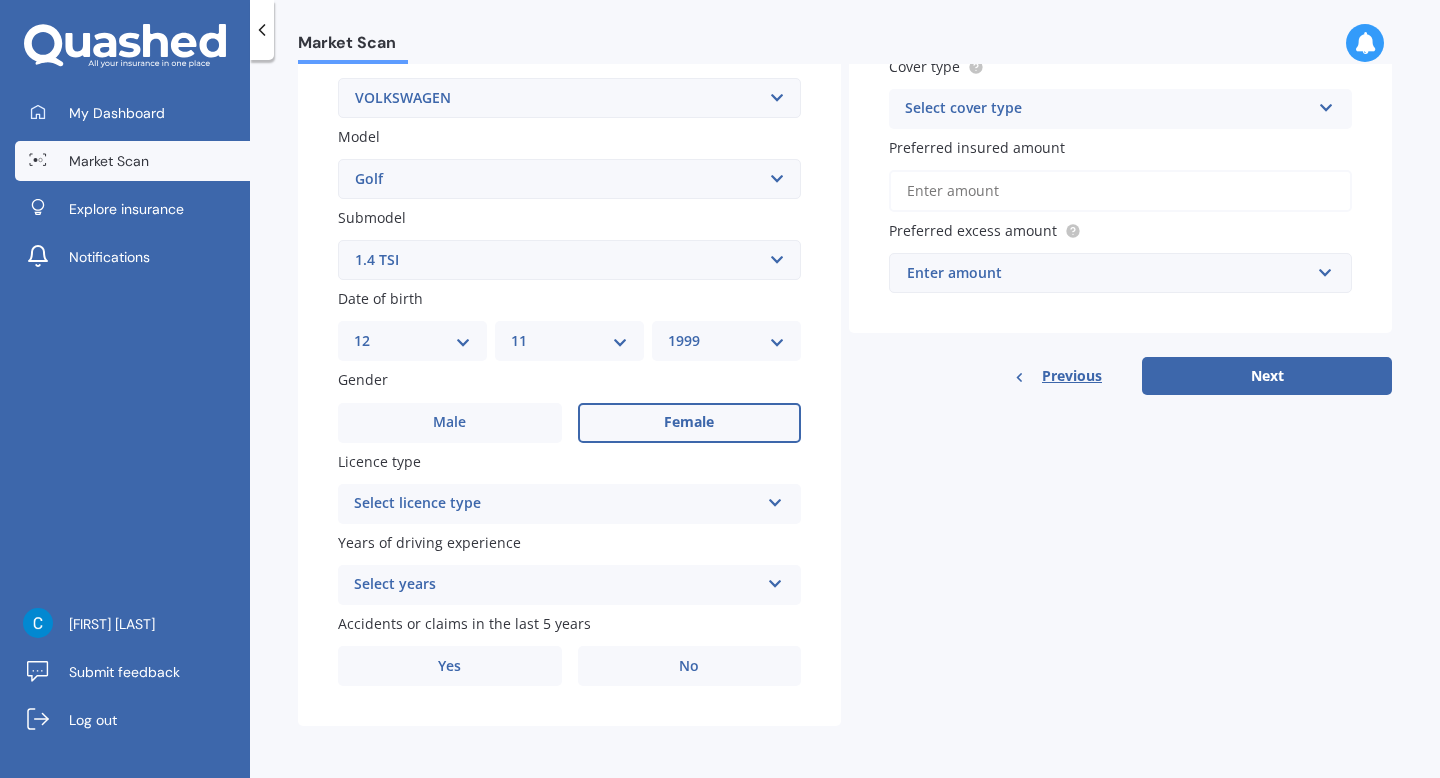 click on "Select licence type" at bounding box center [556, 504] 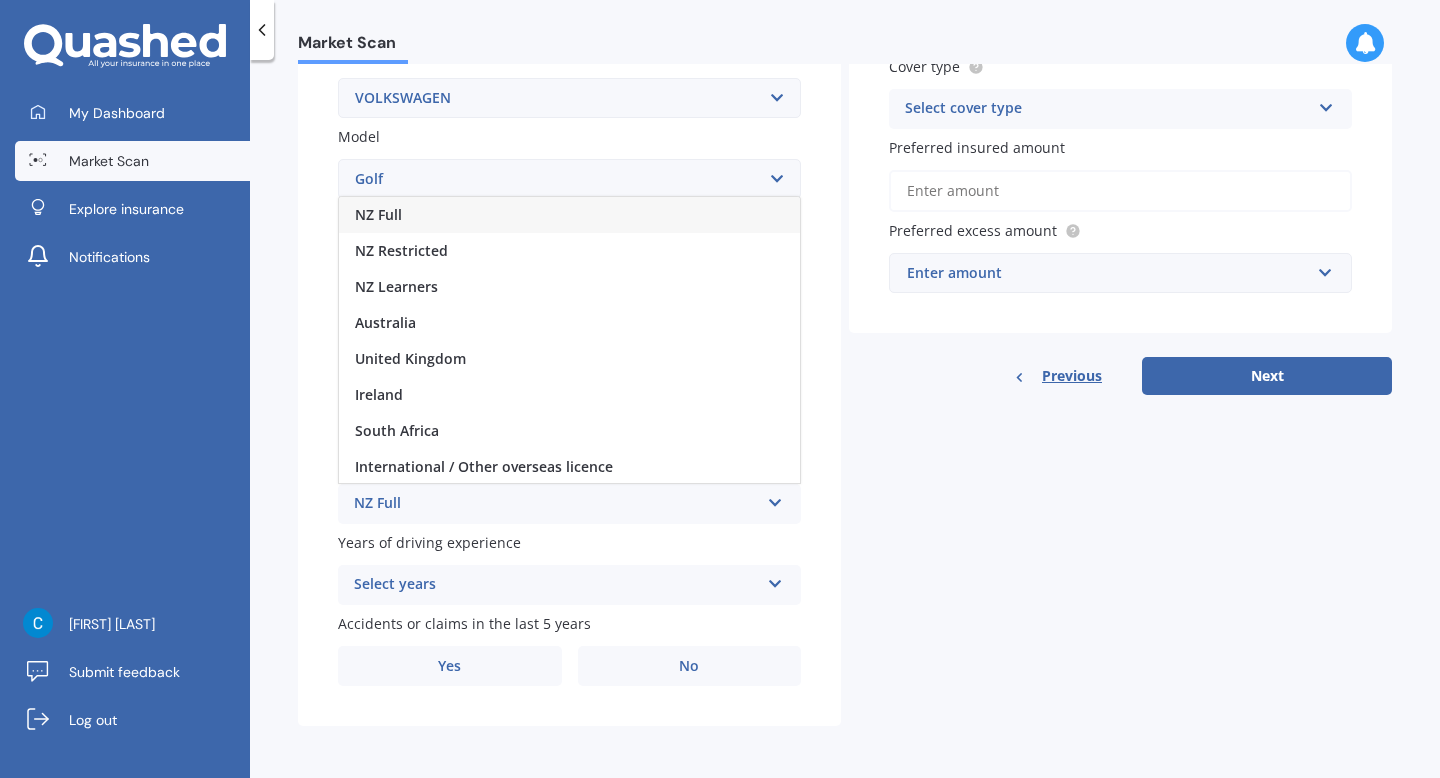 click on "NZ Full" at bounding box center [569, 215] 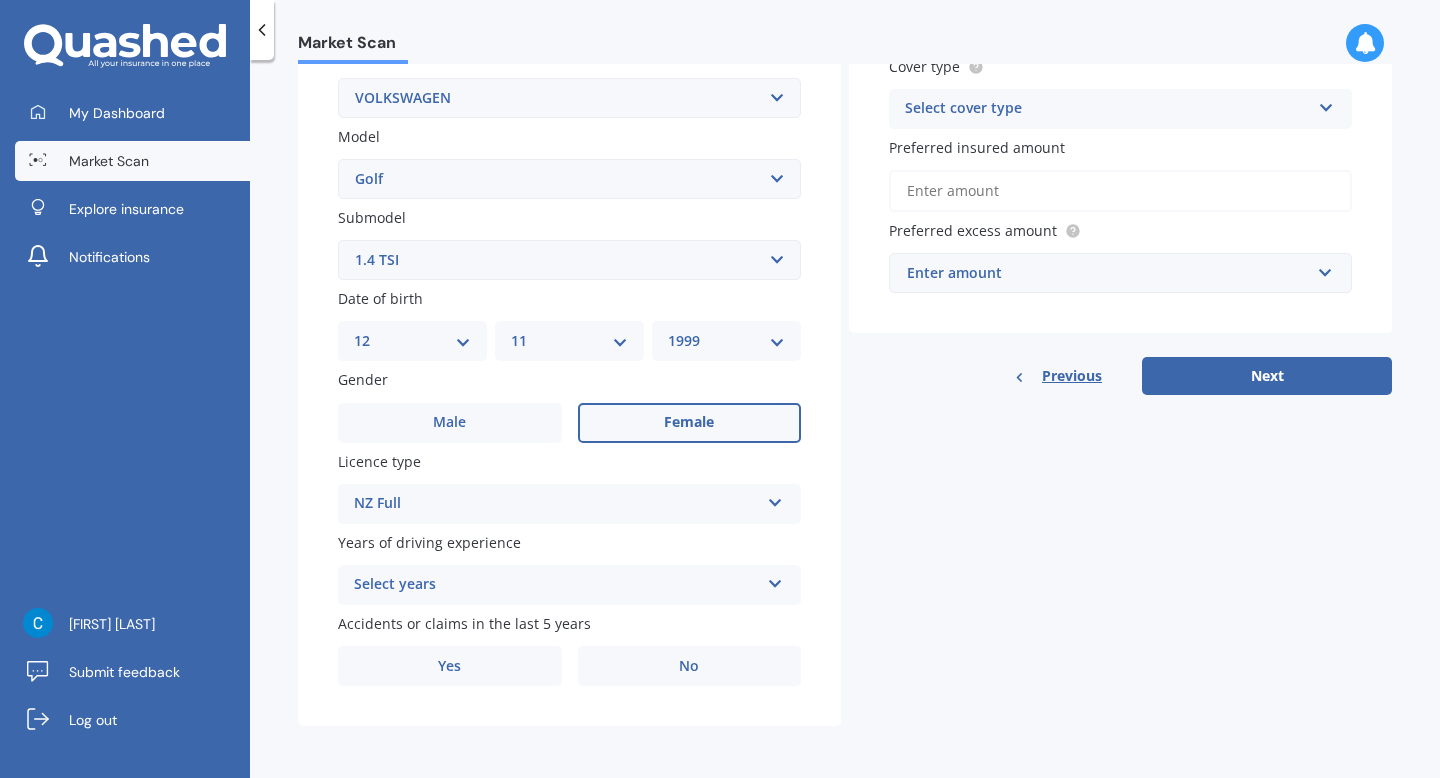 click on "Select years" at bounding box center (556, 585) 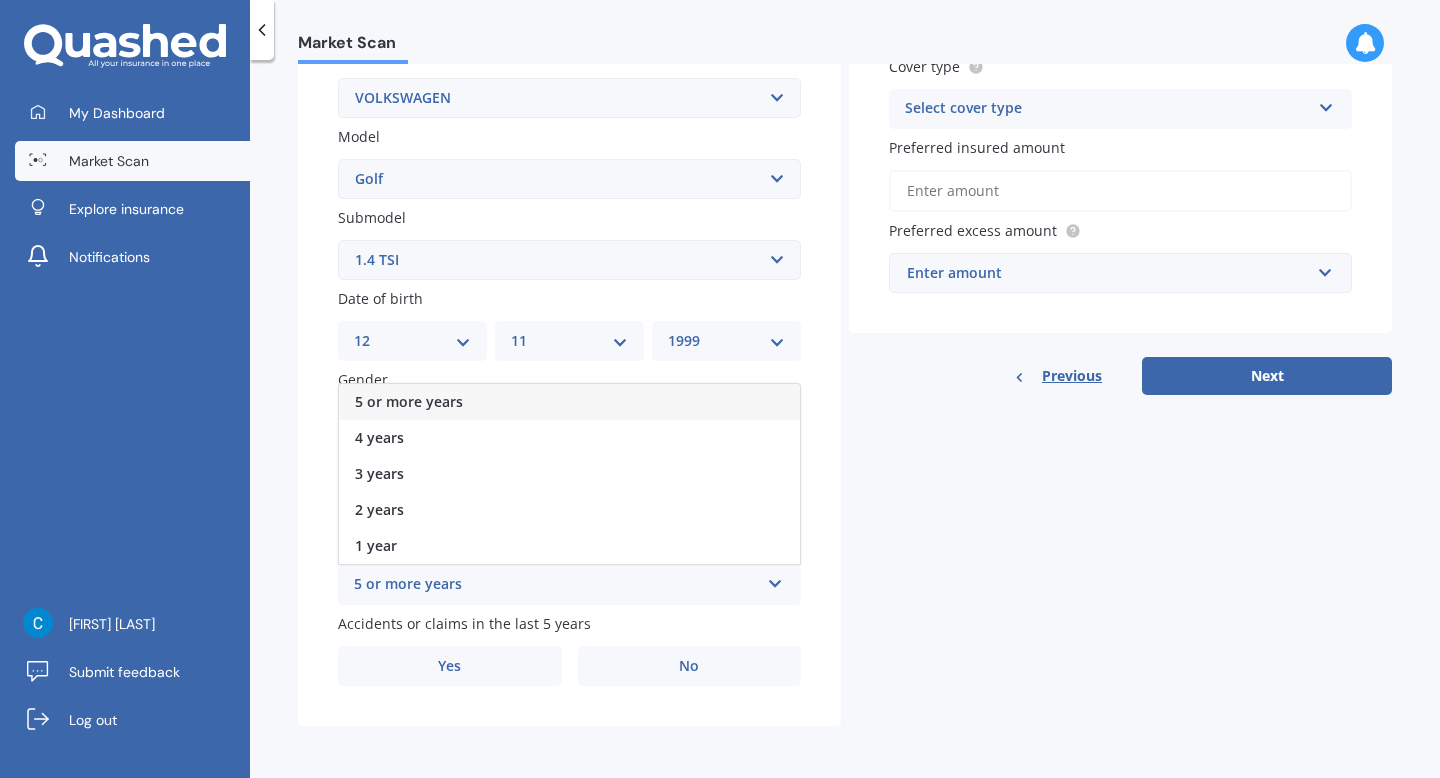 click on "Accidents or claims in the last 5 years" at bounding box center [464, 623] 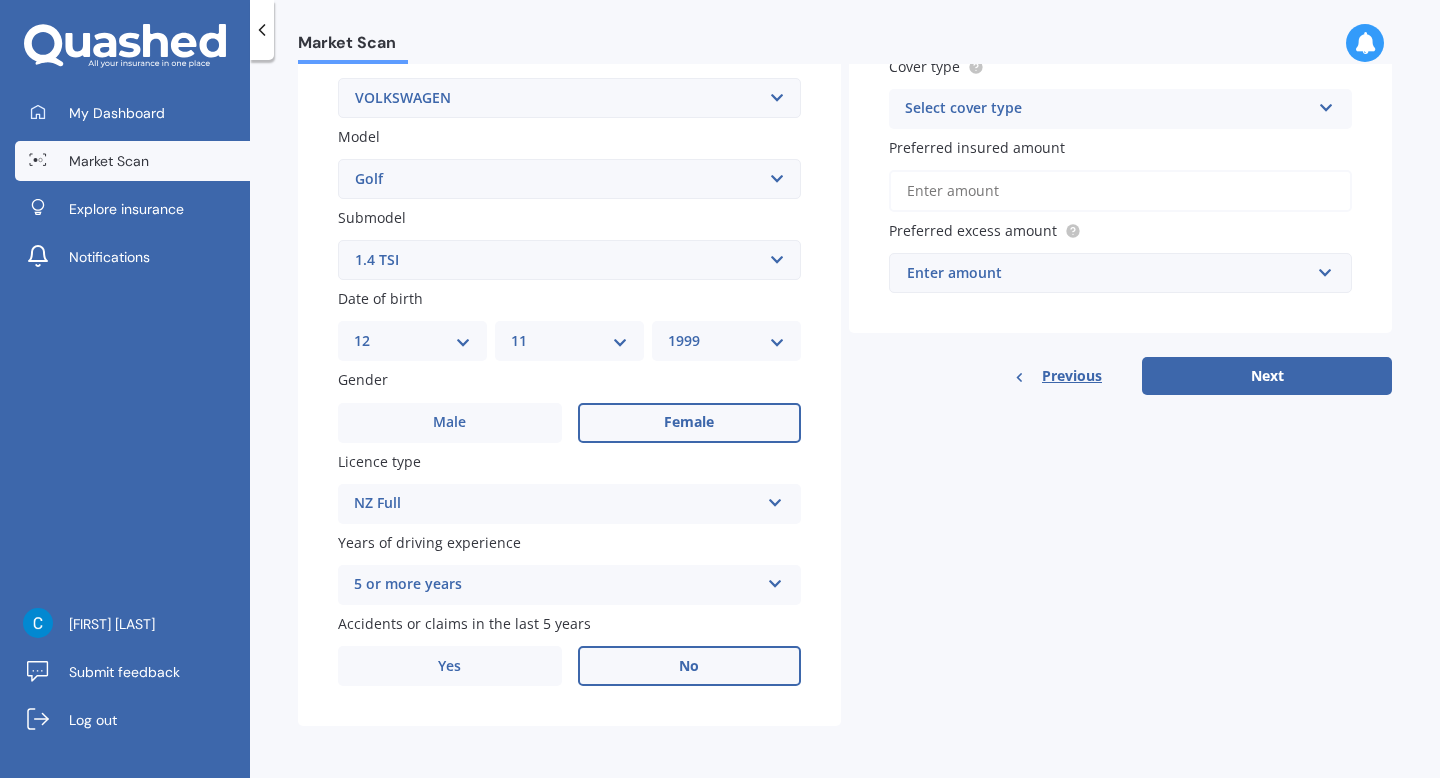 click on "No" at bounding box center [690, 666] 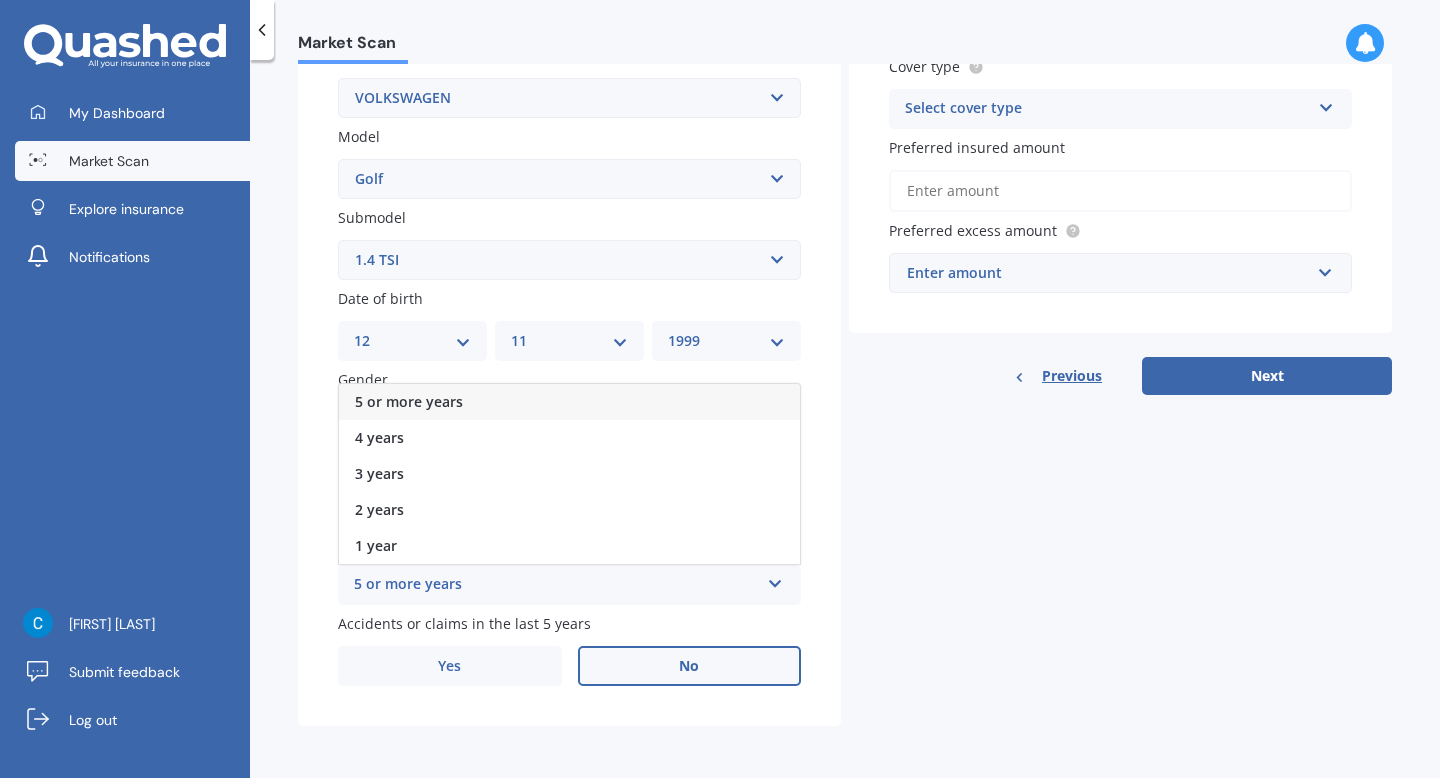 click on "5 or more years" at bounding box center [569, 402] 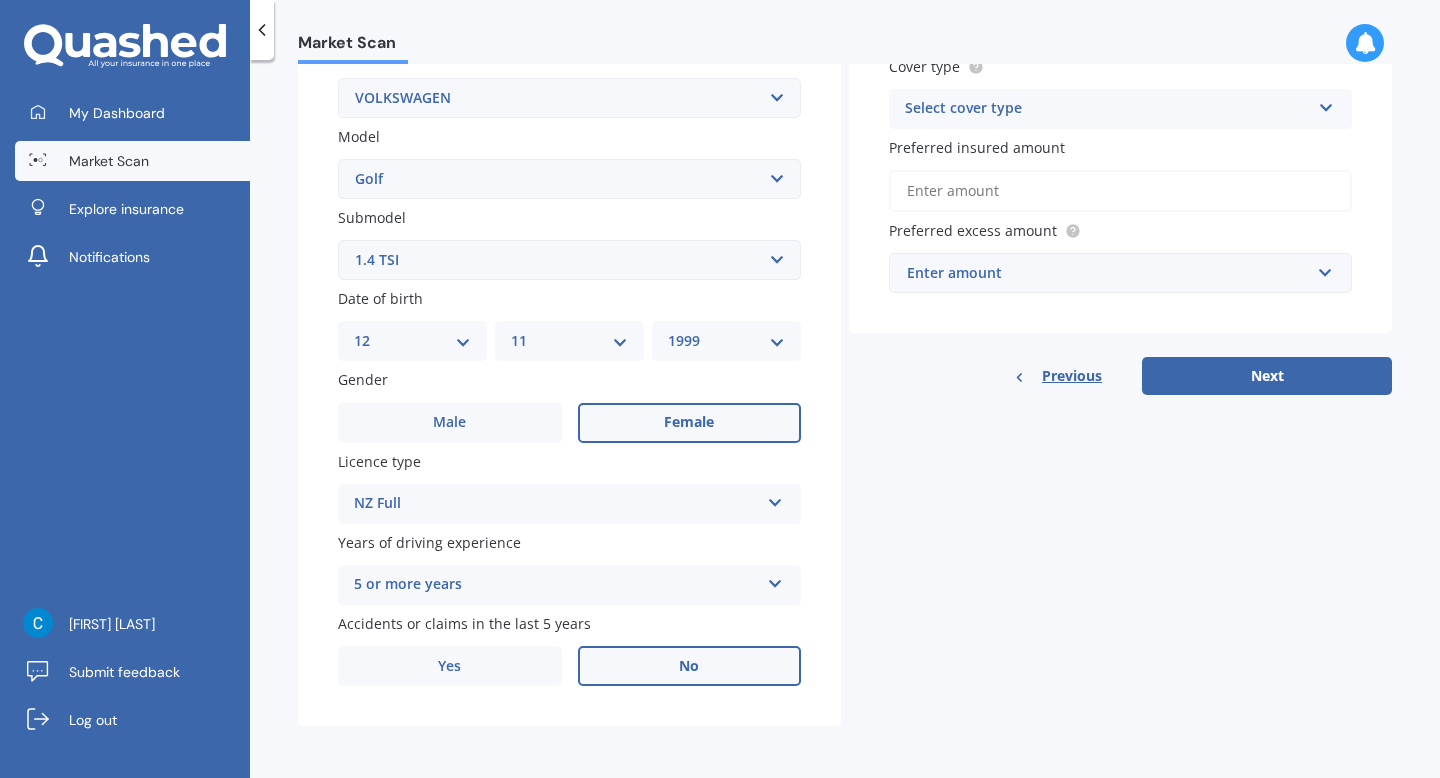 click on "Details Plate number Search I don’t have a number plate Year 2015 Make Select make AC ALFA ROMEO ASTON MARTIN AUDI AUSTIN BEDFORD Bentley BMW BYD CADILLAC CAN-AM CHERY CHEVROLET CHRYSLER Citroen CRUISEAIR CUPRA DAEWOO DAIHATSU DAIMLER DAMON DIAHATSU DODGE EXOCET FACTORY FIVE FERRARI FIAT Fiord FLEETWOOD FORD FOTON FRASER GEELY GENESIS GEORGIE BOY GMC GREAT WALL GWM HAVAL HILLMAN HINO HOLDEN HOLIDAY RAMBLER HONDA HUMMER HYUNDAI INFINITI ISUZU IVECO JAC JAECOO JAGUAR JEEP KGM KIA LADA LAMBORGHINI LANCIA LANDROVER LDV LEAPMOTOR LEXUS LINCOLN LOTUS LUNAR M.G M.G. MAHINDRA MASERATI MAZDA MCLAREN MERCEDES AMG Mercedes Benz MERCEDES-AMG MERCURY MINI Mitsubishi MORGAN MORRIS NEWMAR Nissan OMODA OPEL OXFORD PEUGEOT Plymouth Polestar PONTIAC PORSCHE PROTON RAM Range Rover Rayne RENAULT ROLLS ROYCE ROVER SAAB SATURN SEAT SHELBY SKODA SMART SSANGYONG SUBARU SUZUKI TATA TESLA TIFFIN Toyota TRIUMPH TVR Vauxhall VOLKSWAGEN VOLVO WESTFIELD WINNEBAGO ZX Model Select model Amarok Arteon Beetle Bora Caddy California Caravelle" at bounding box center [845, 244] 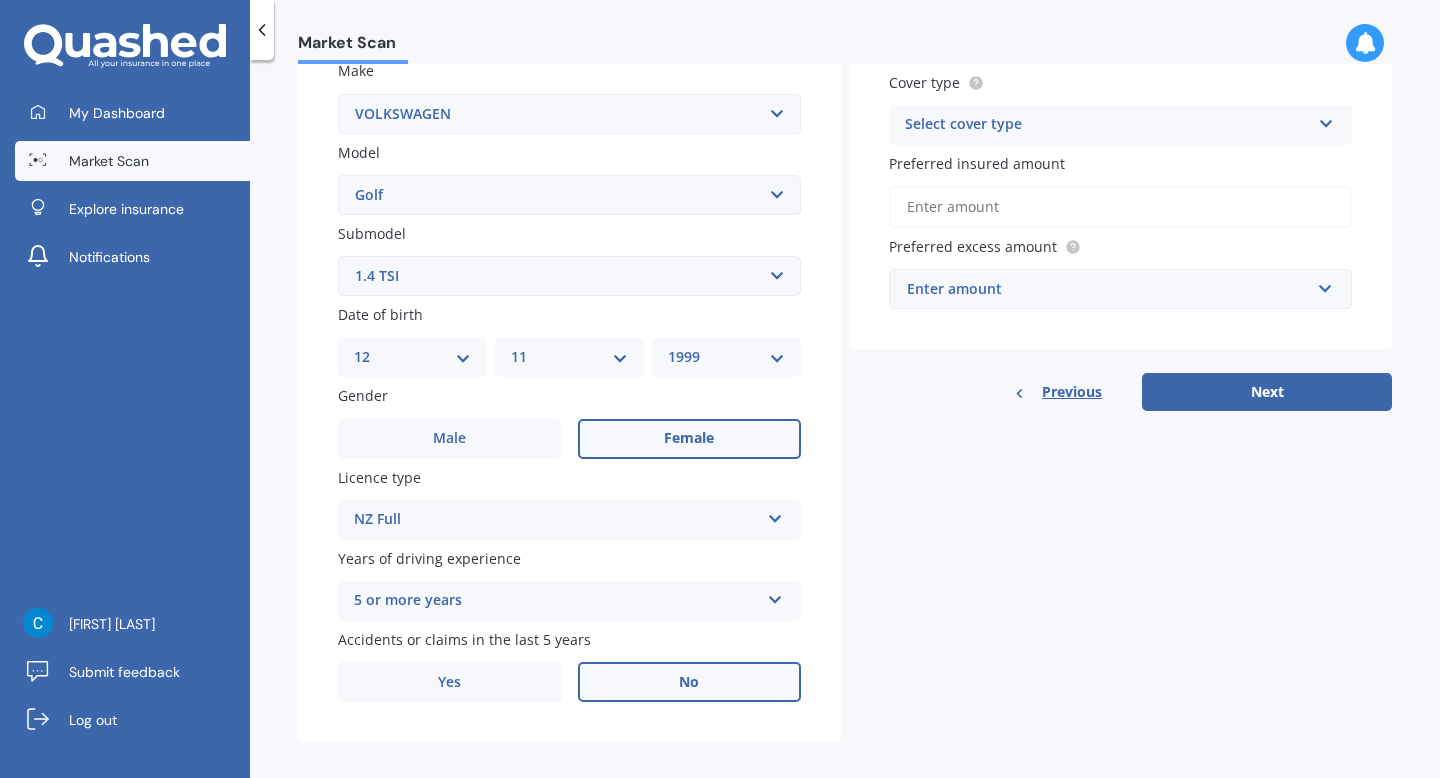scroll, scrollTop: 379, scrollLeft: 0, axis: vertical 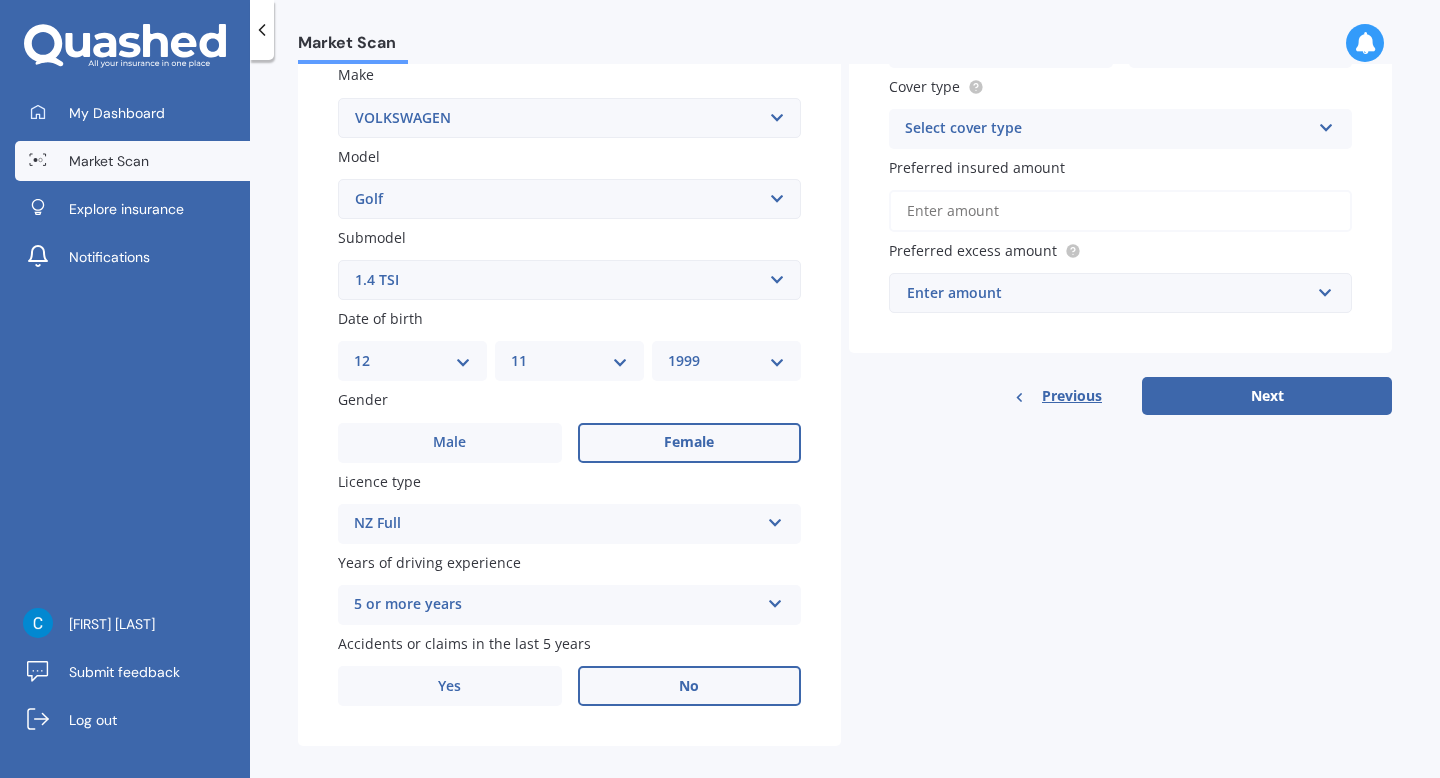 click on "5 or more years 5 or more years 4 years 3 years 2 years 1 year" at bounding box center [569, 605] 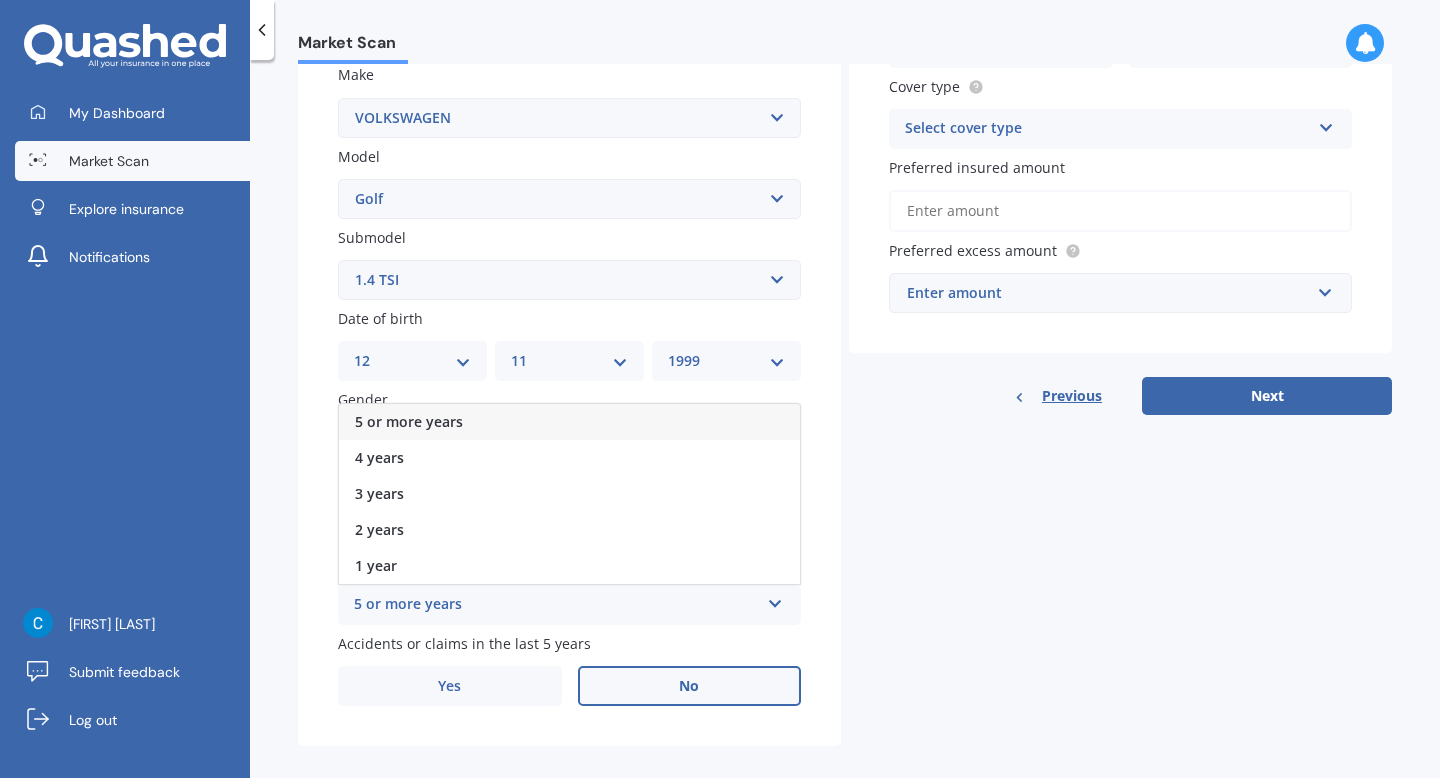 click on "Details Plate number Search I don’t have a number plate Year 2015 Make Select make AC ALFA ROMEO ASTON MARTIN AUDI AUSTIN BEDFORD Bentley BMW BYD CADILLAC CAN-AM CHERY CHEVROLET CHRYSLER Citroen CRUISEAIR CUPRA DAEWOO DAIHATSU DAIMLER DAMON DIAHATSU DODGE EXOCET FACTORY FIVE FERRARI FIAT Fiord FLEETWOOD FORD FOTON FRASER GEELY GENESIS GEORGIE BOY GMC GREAT WALL GWM HAVAL HILLMAN HINO HOLDEN HOLIDAY RAMBLER HONDA HUMMER HYUNDAI INFINITI ISUZU IVECO JAC JAECOO JAGUAR JEEP KGM KIA LADA LAMBORGHINI LANCIA LANDROVER LDV LEAPMOTOR LEXUS LINCOLN LOTUS LUNAR M.G M.G. MAHINDRA MASERATI MAZDA MCLAREN MERCEDES AMG Mercedes Benz MERCEDES-AMG MERCURY MINI Mitsubishi MORGAN MORRIS NEWMAR Nissan OMODA OPEL OXFORD PEUGEOT Plymouth Polestar PONTIAC PORSCHE PROTON RAM Range Rover Rayne RENAULT ROLLS ROYCE ROVER SAAB SATURN SEAT SHELBY SKODA SMART SSANGYONG SUBARU SUZUKI TATA TESLA TIFFIN Toyota TRIUMPH TVR Vauxhall VOLKSWAGEN VOLVO WESTFIELD WINNEBAGO ZX Model Select model Amarok Arteon Beetle Bora Caddy California Caravelle" at bounding box center (845, 264) 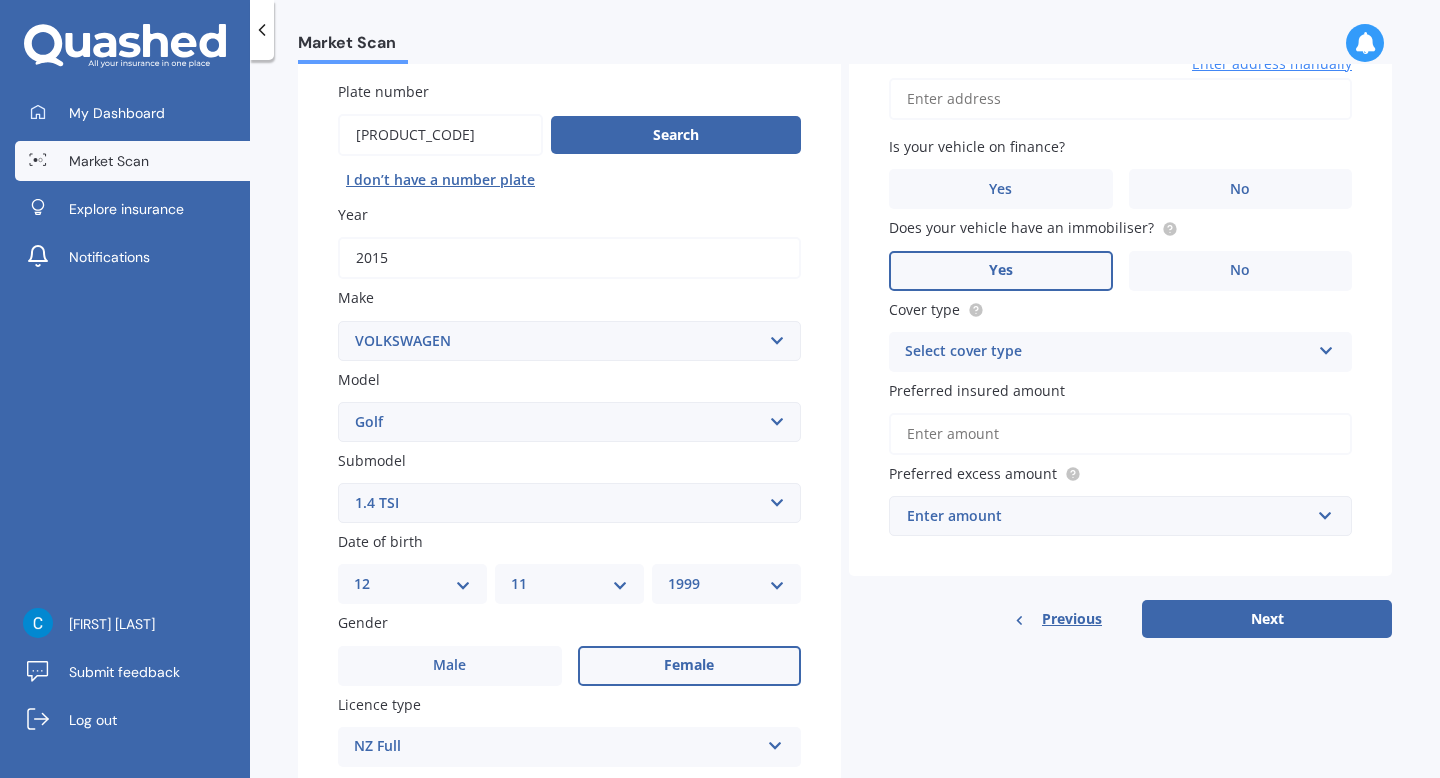 scroll, scrollTop: 41, scrollLeft: 0, axis: vertical 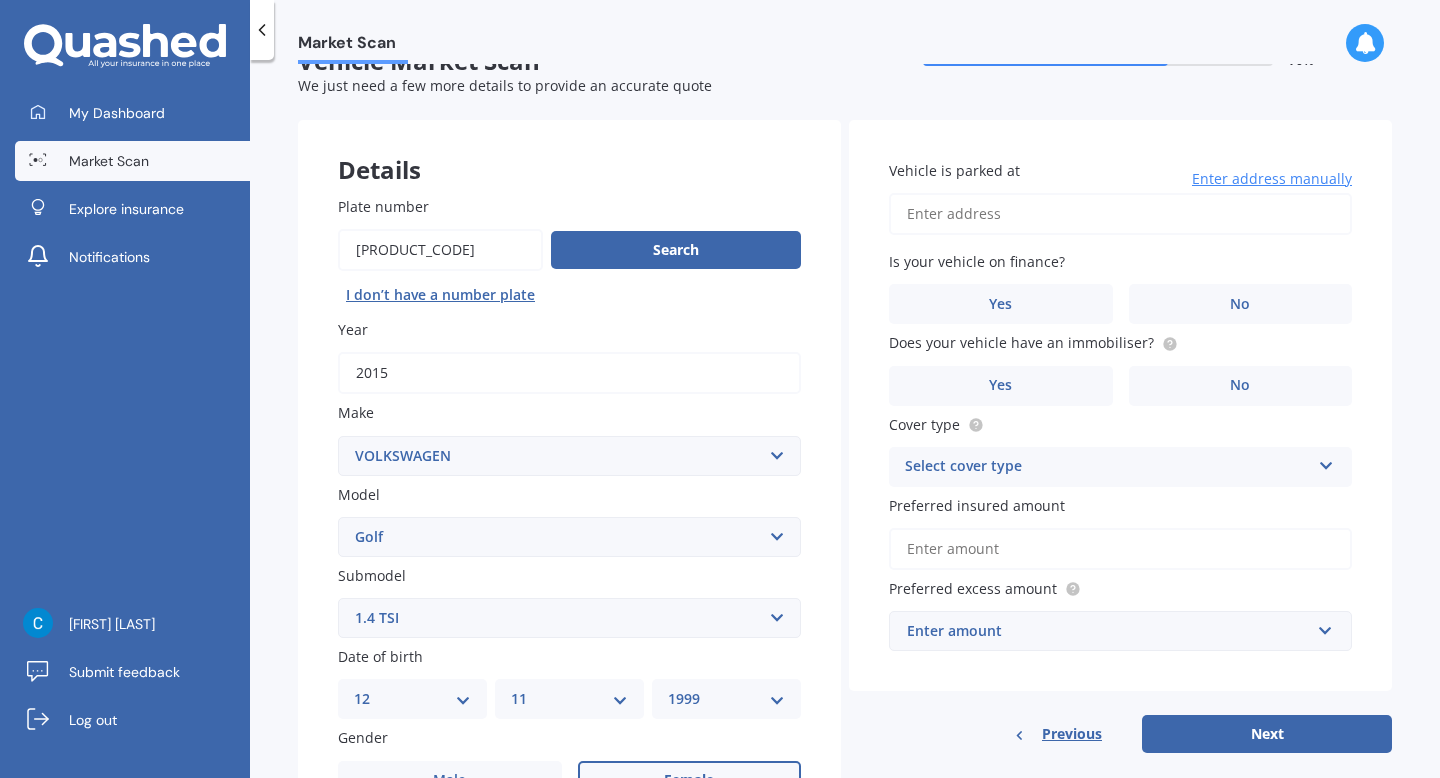 click on "Vehicle is parked at" at bounding box center [1120, 214] 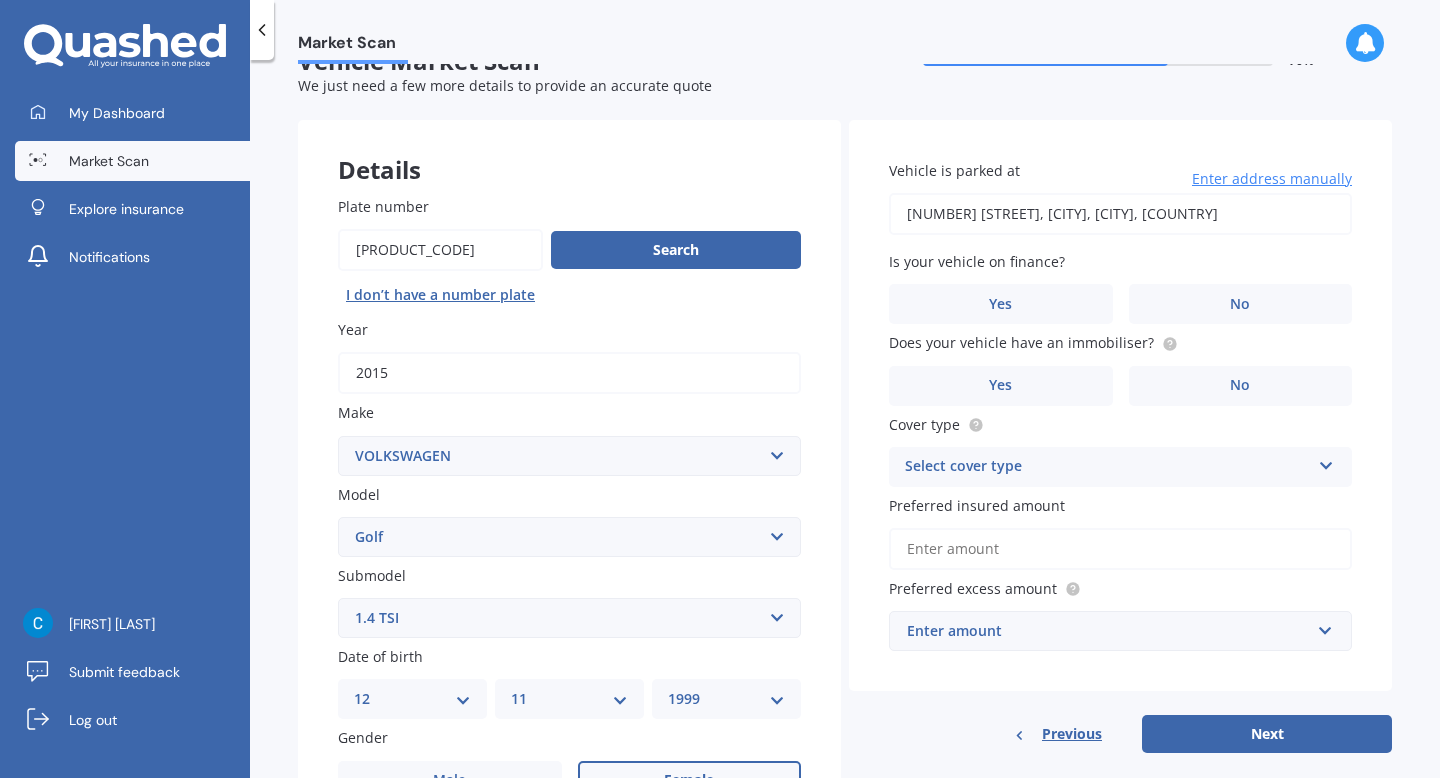 type on "[NUMBER] [STREET], [CITY], [CITY] [POSTAL_CODE]" 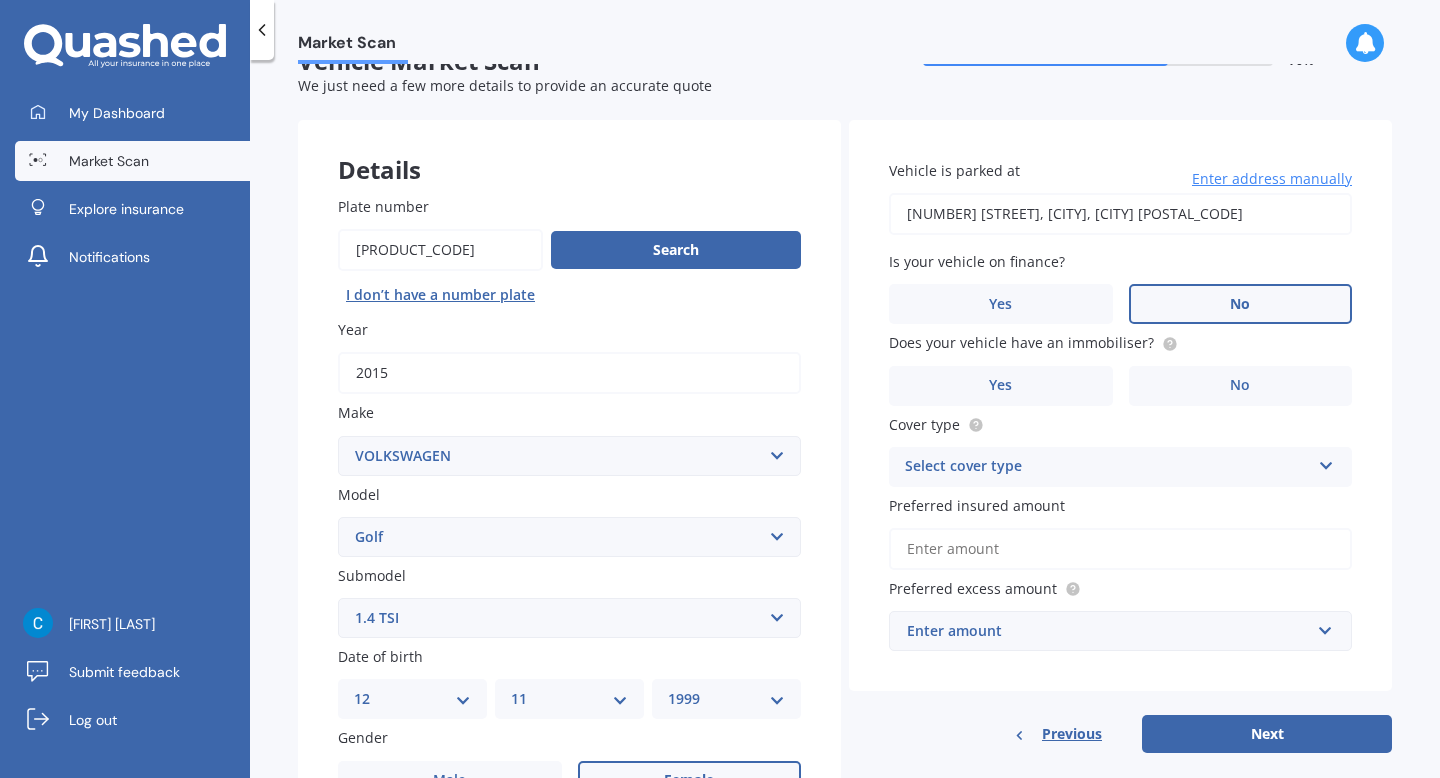 click on "No" at bounding box center [1241, 304] 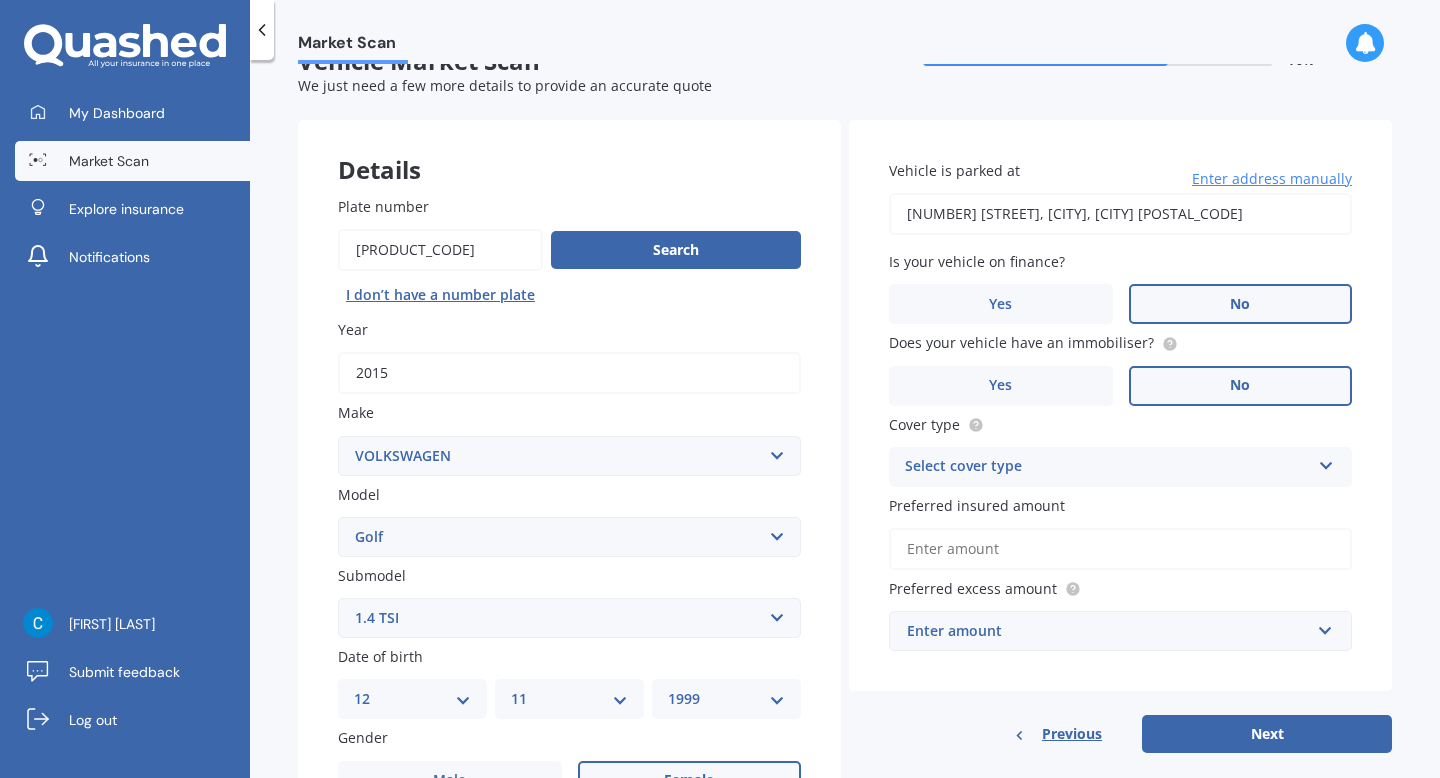 click on "No" at bounding box center (1241, 386) 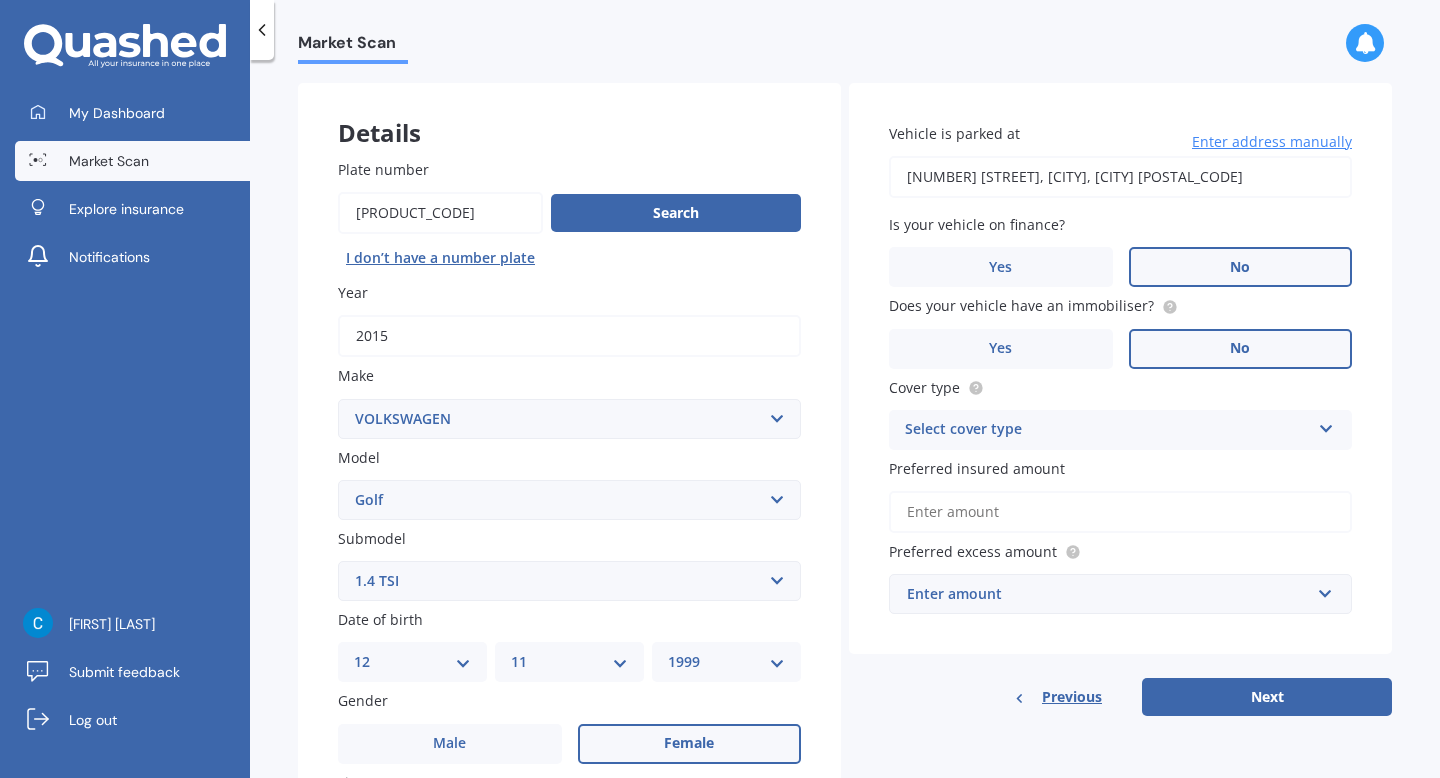scroll, scrollTop: 126, scrollLeft: 0, axis: vertical 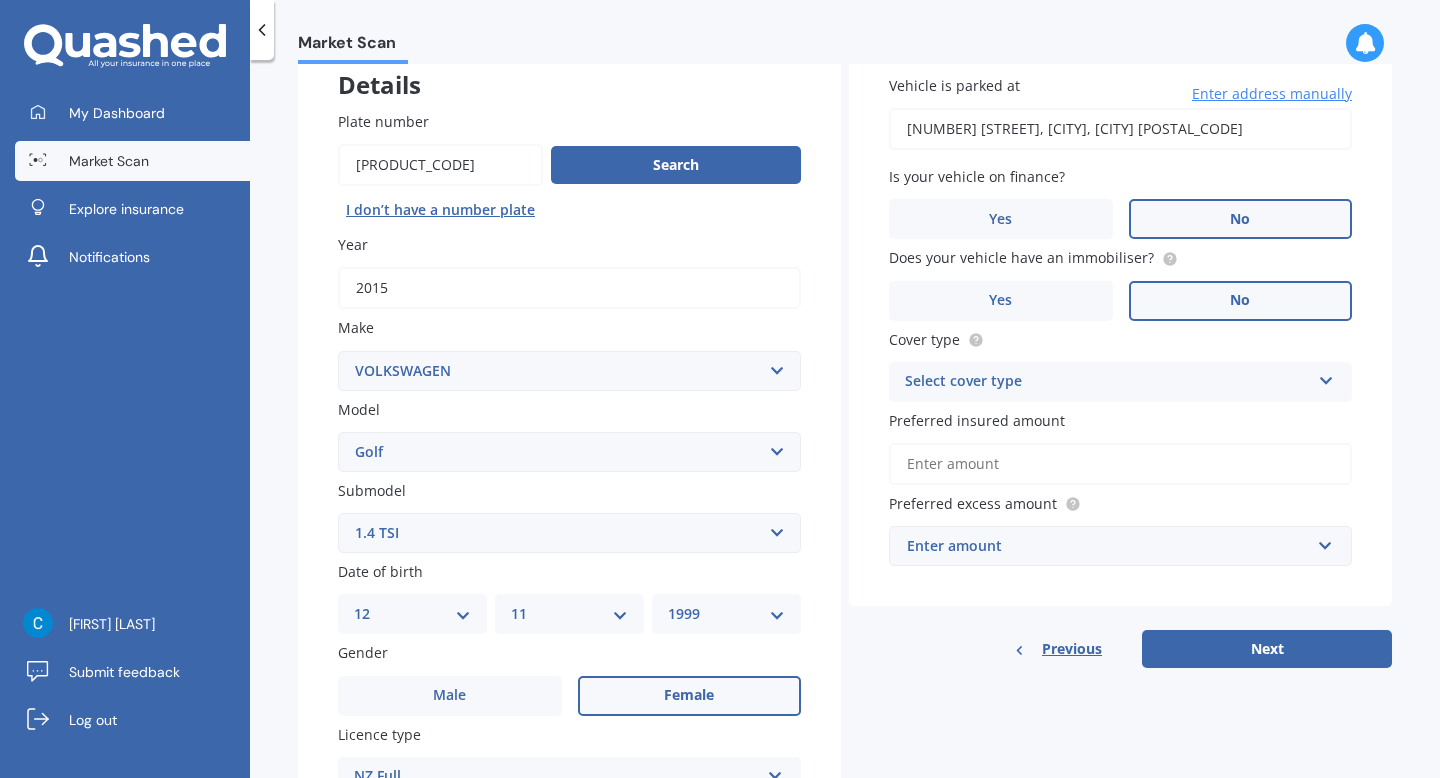 click on "Select cover type" at bounding box center (1107, 382) 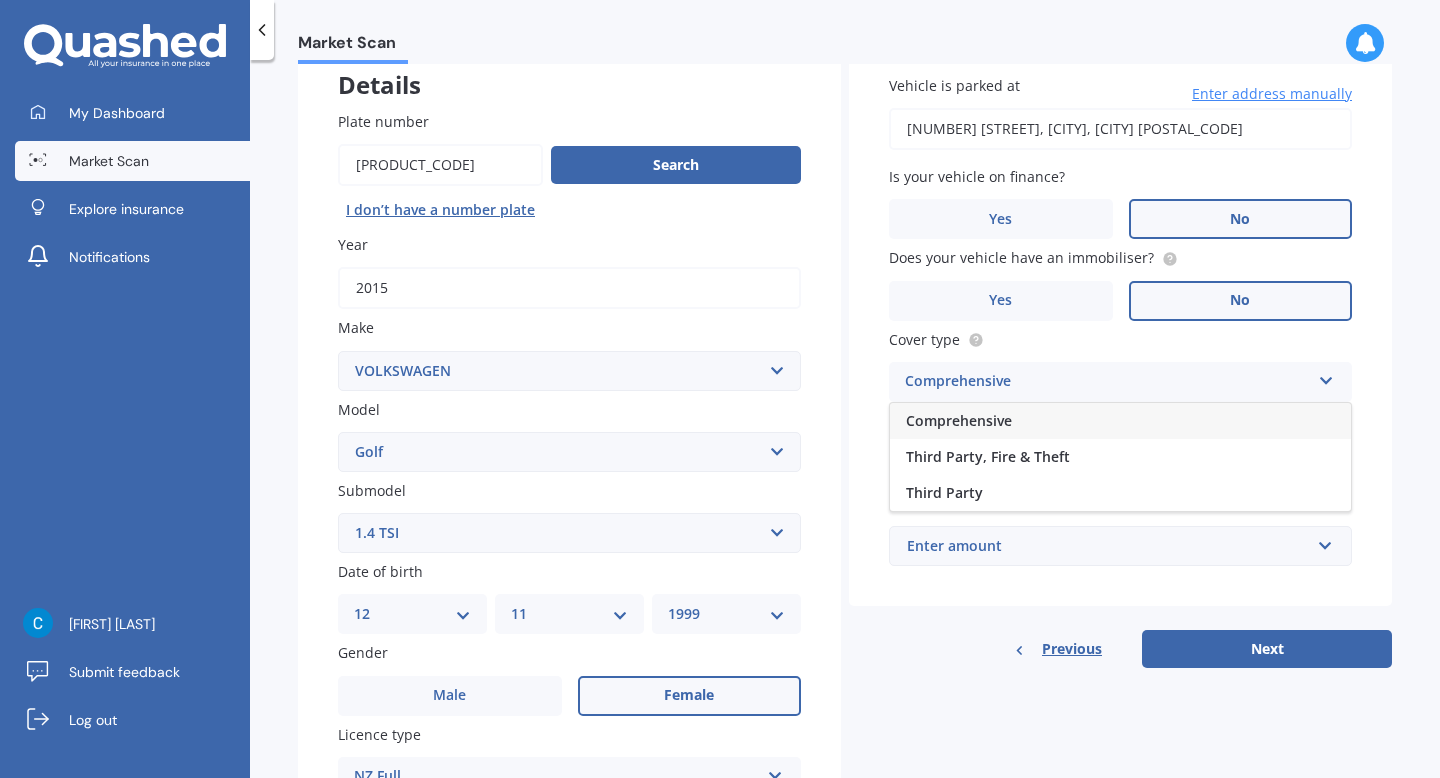 click on "Comprehensive" at bounding box center [1120, 421] 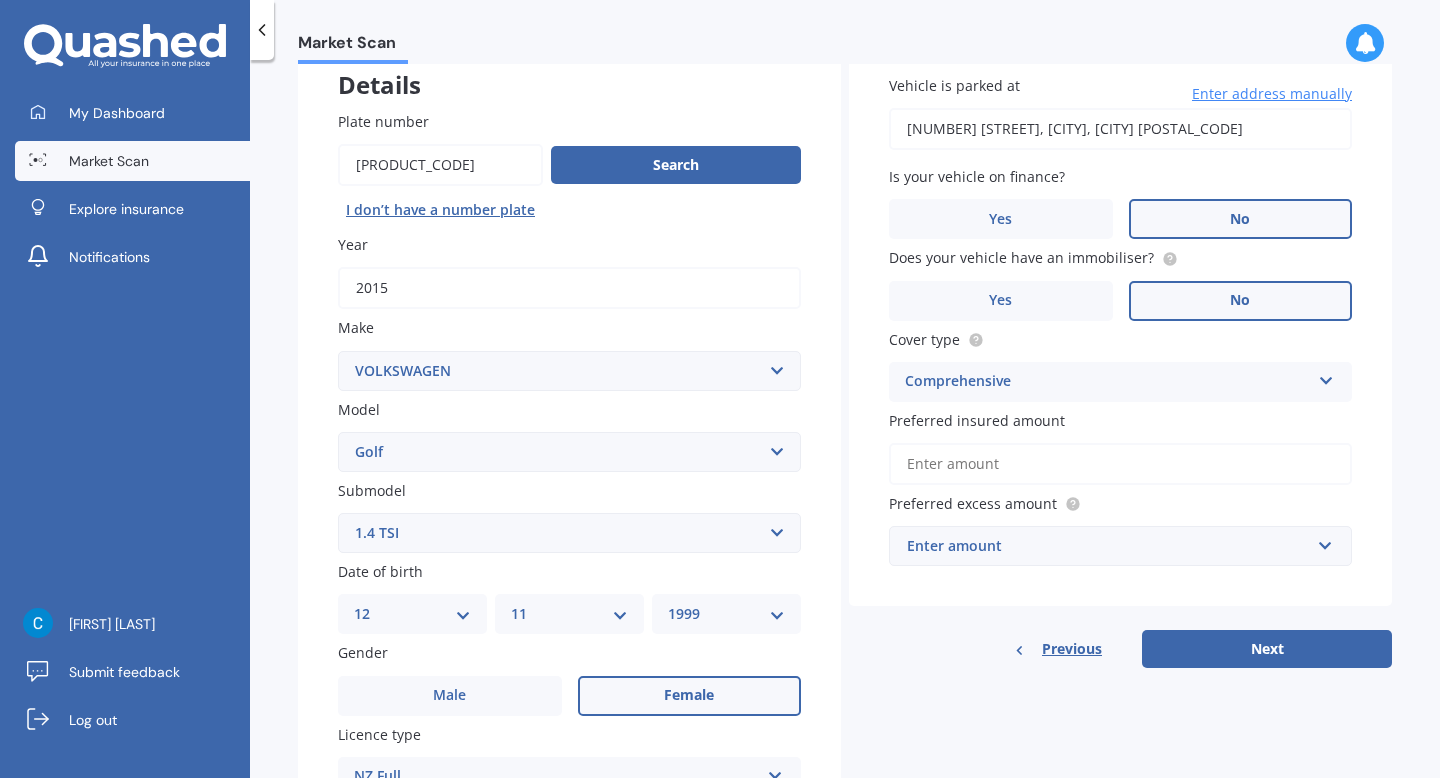 click on "Preferred insured amount" at bounding box center (1120, 464) 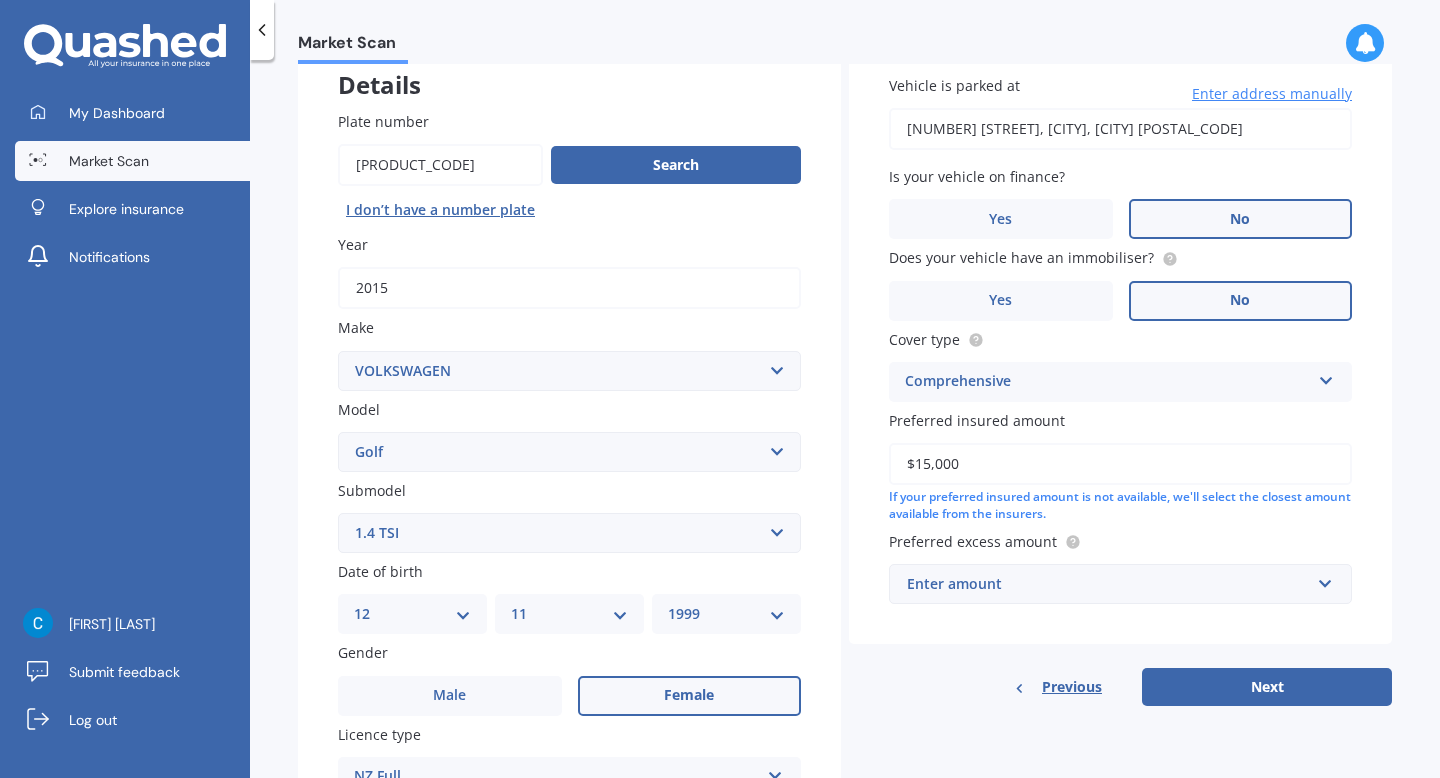 type on "$15,000" 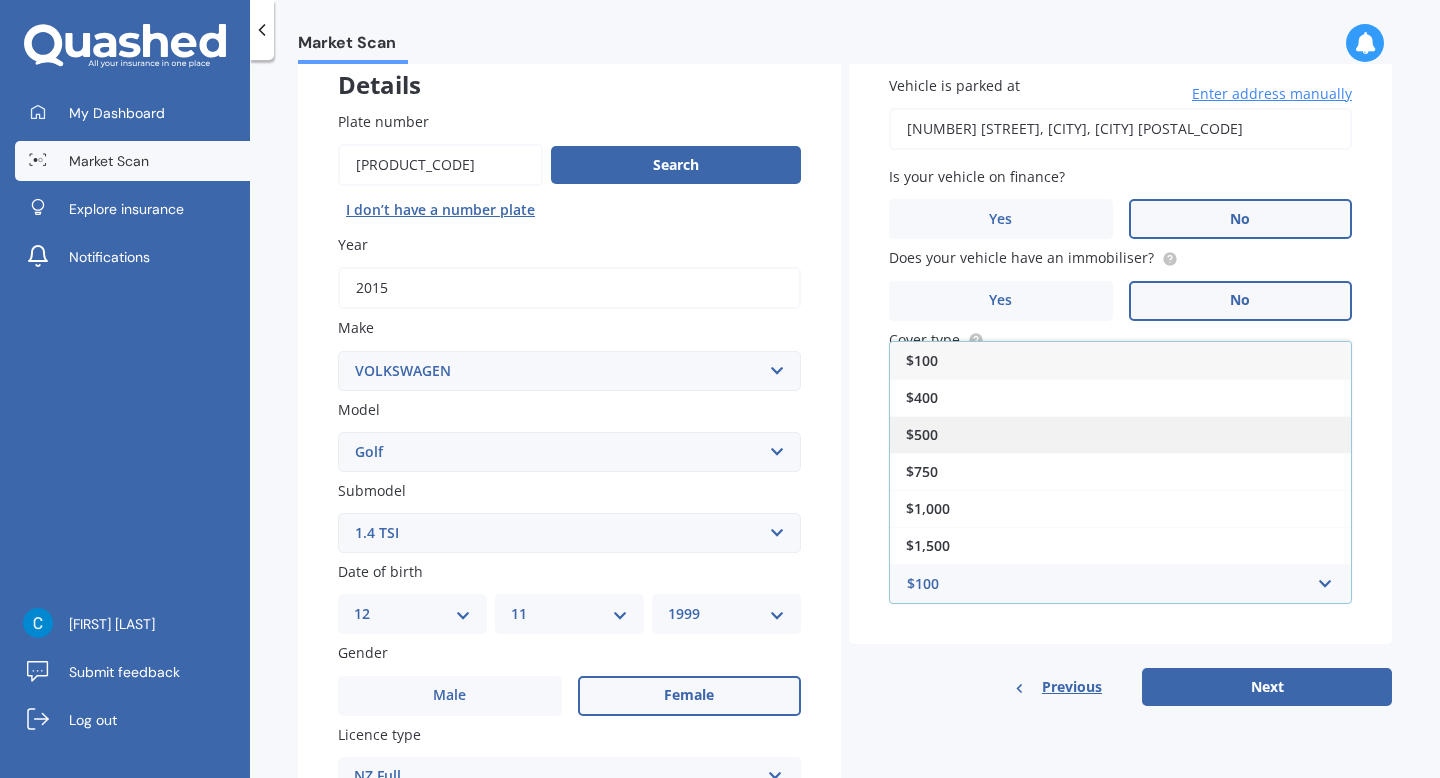 click on "$500" at bounding box center [1120, 434] 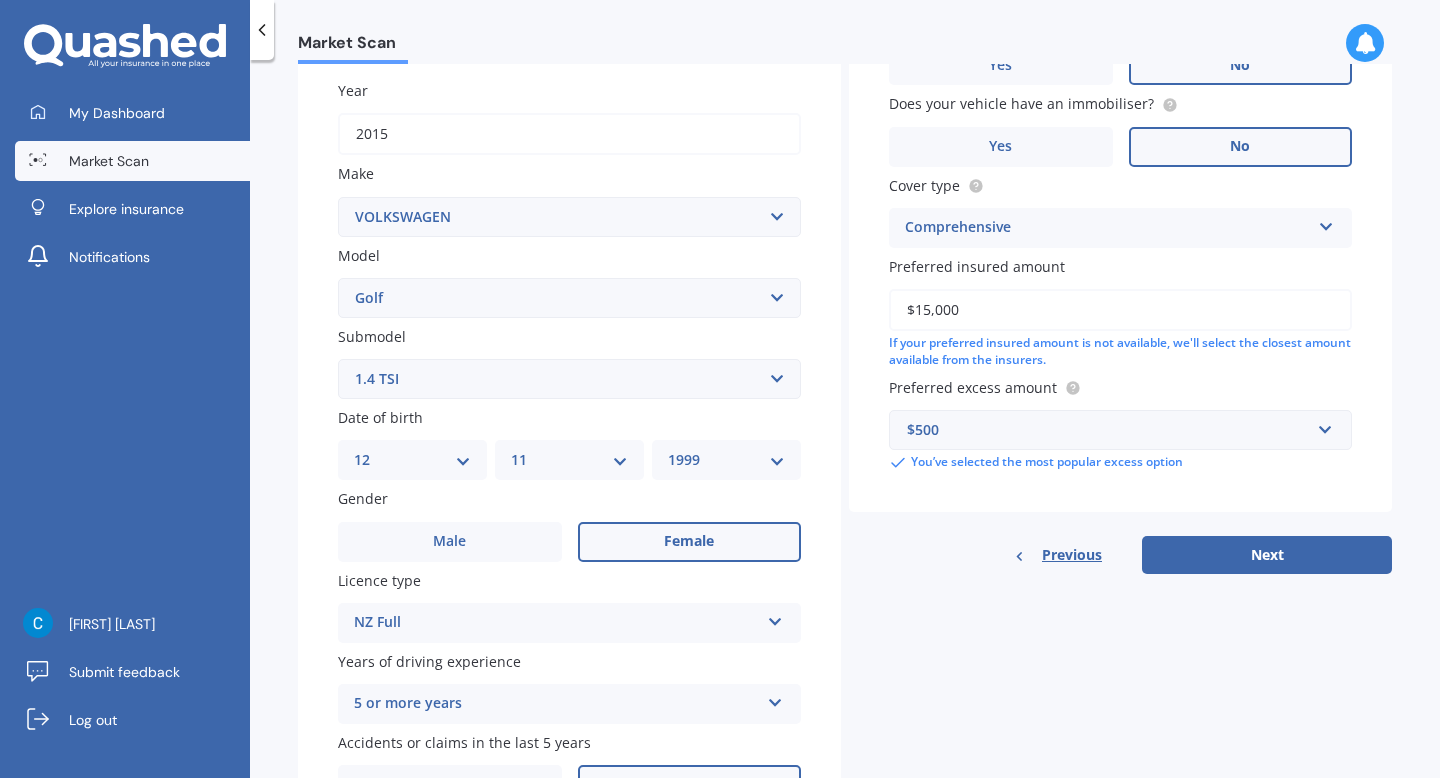 scroll, scrollTop: 339, scrollLeft: 0, axis: vertical 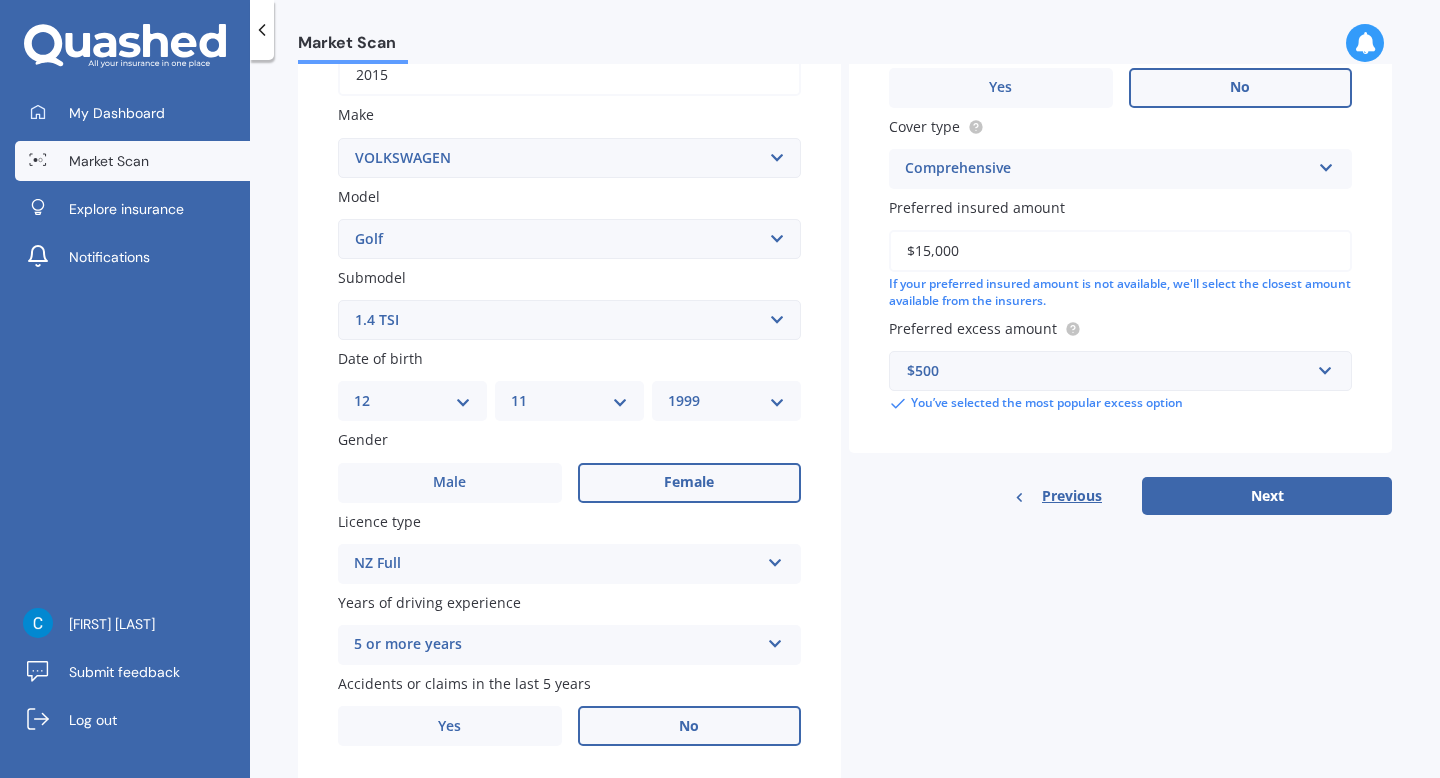 click on "5 or more years" at bounding box center (556, 645) 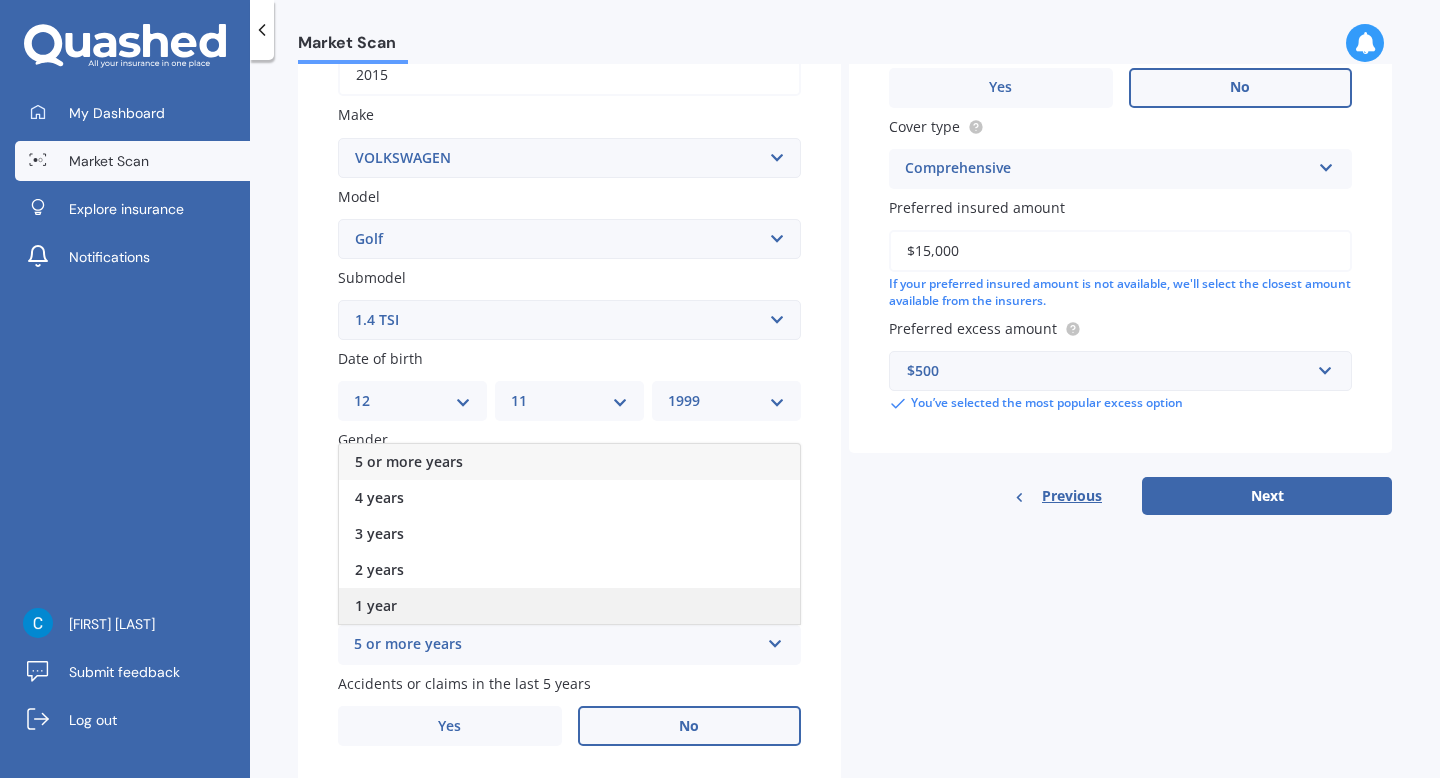 click on "1 year" at bounding box center (569, 606) 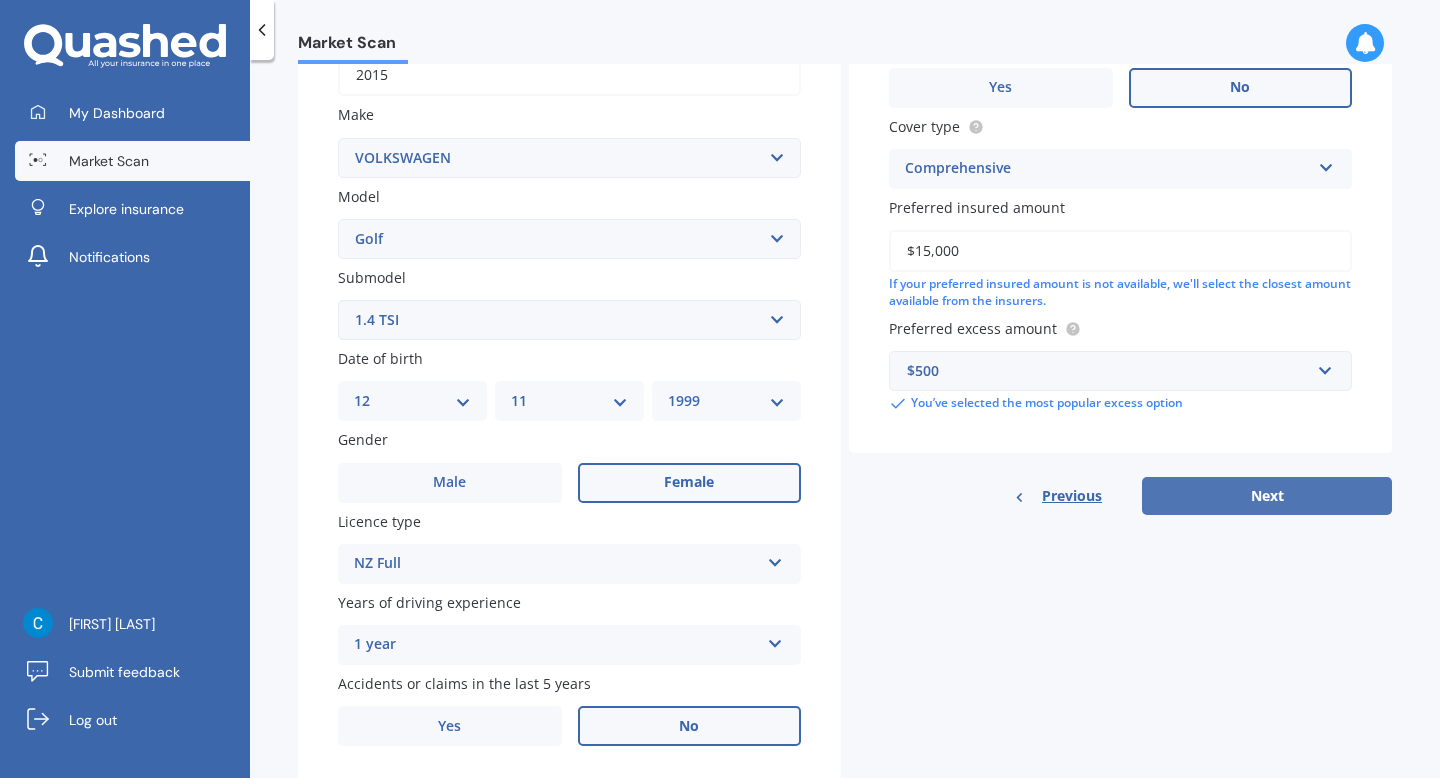 click on "Next" at bounding box center (1267, 496) 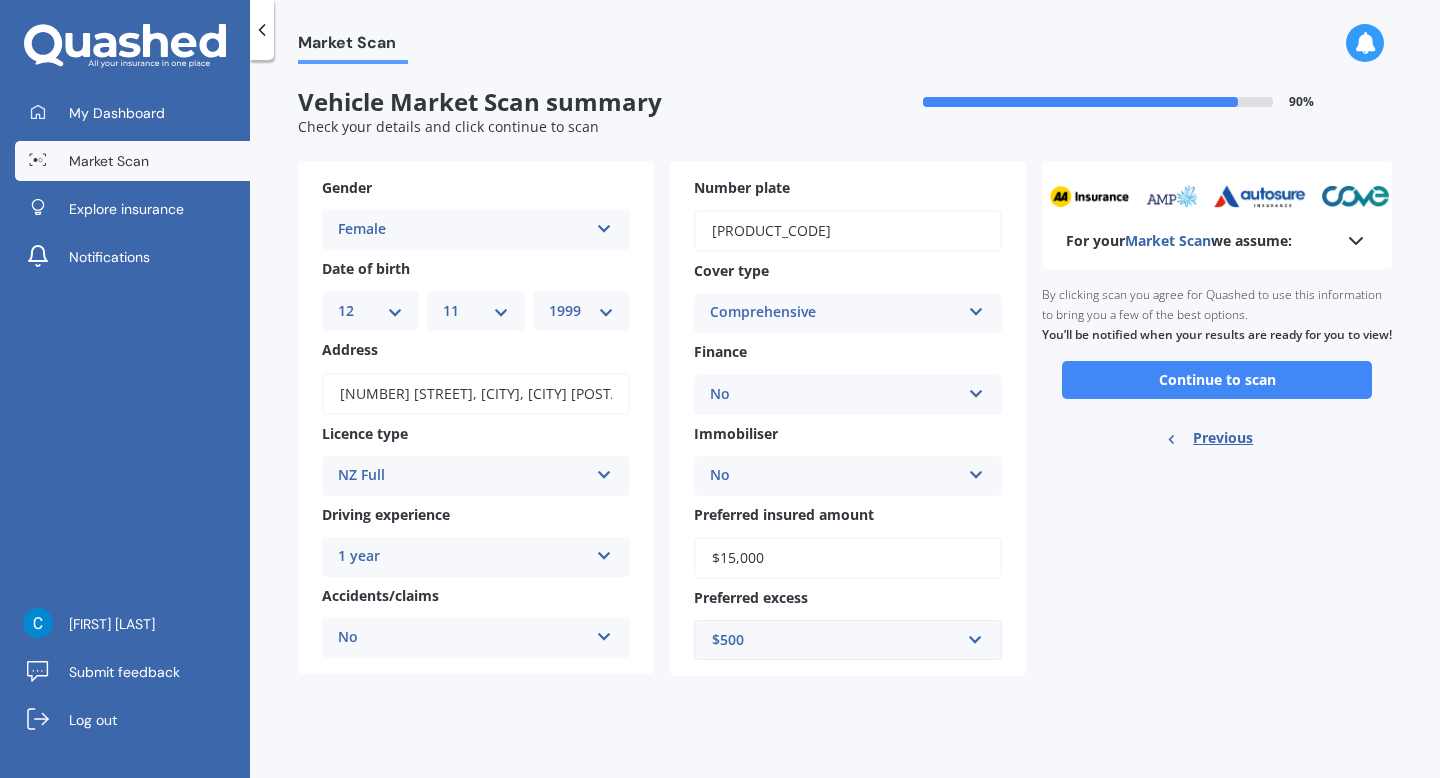 scroll, scrollTop: 0, scrollLeft: 0, axis: both 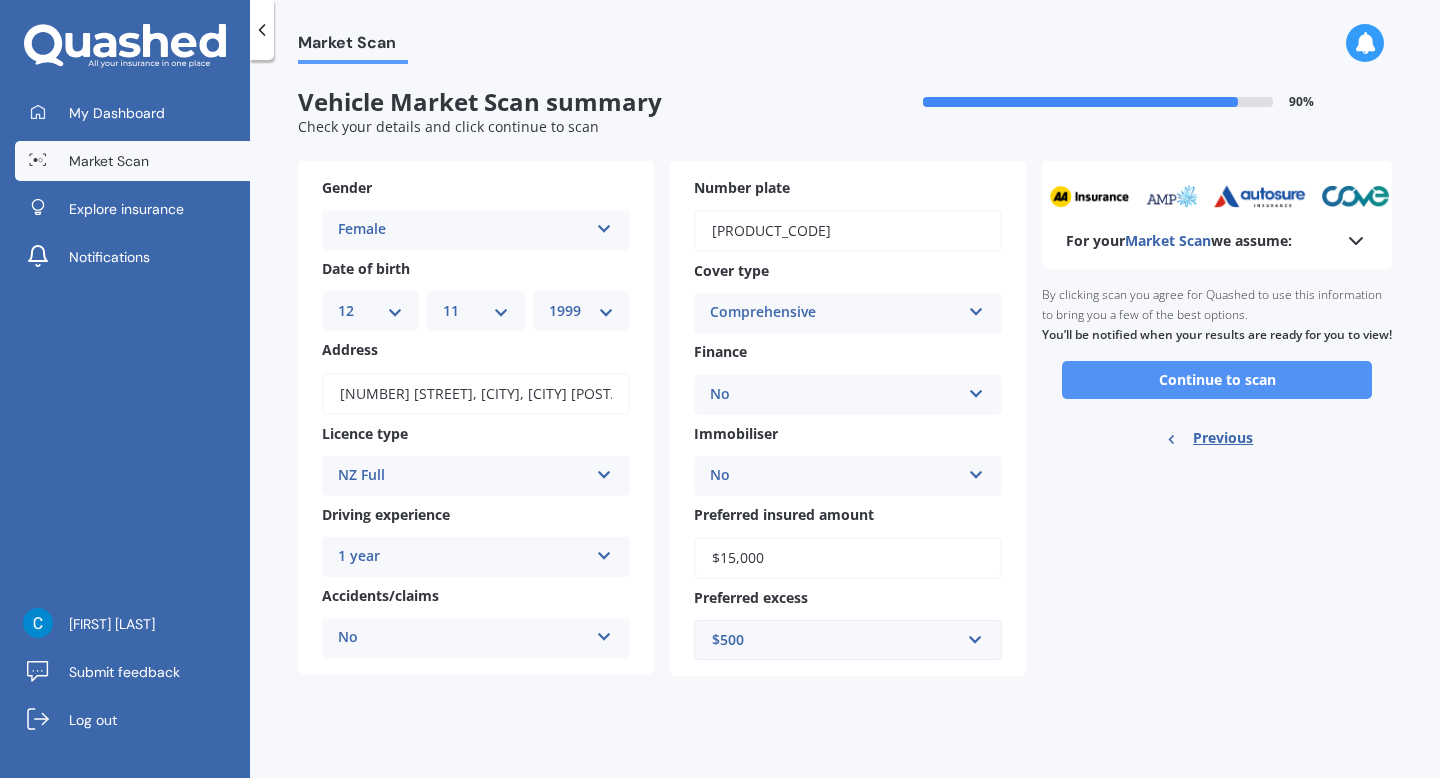 click on "Continue to scan" at bounding box center [1217, 380] 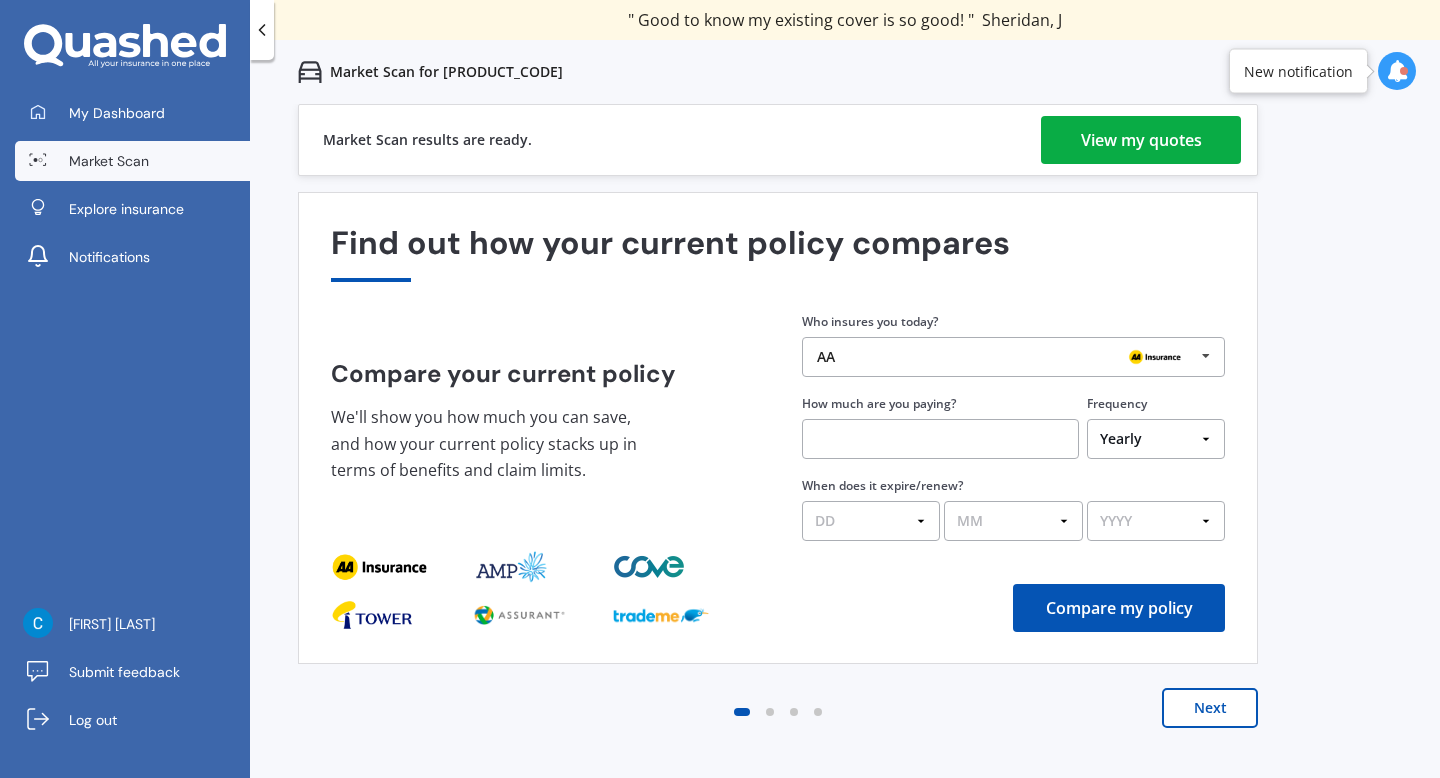 click on "View my quotes" at bounding box center (1141, 140) 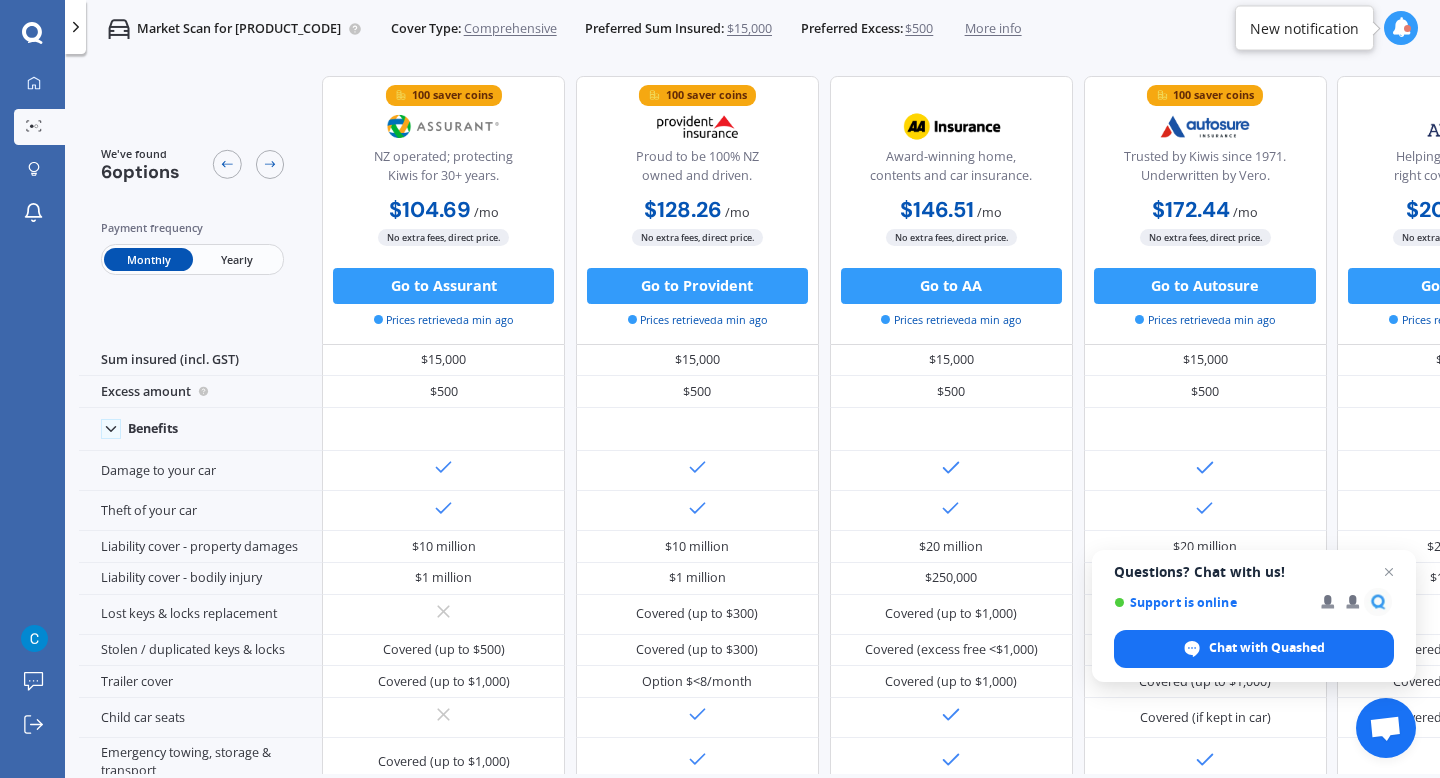 click on "Yearly" at bounding box center [237, 259] 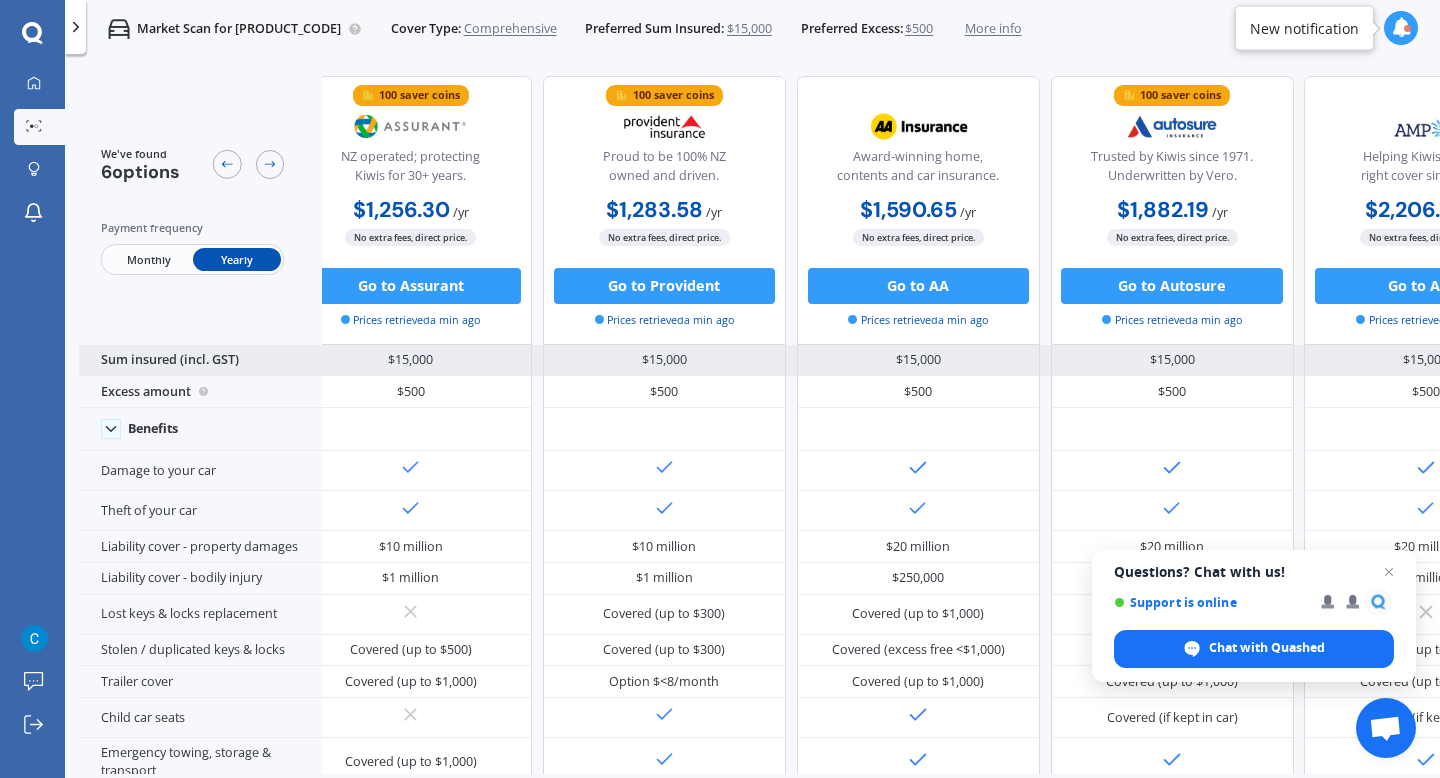scroll, scrollTop: 0, scrollLeft: 0, axis: both 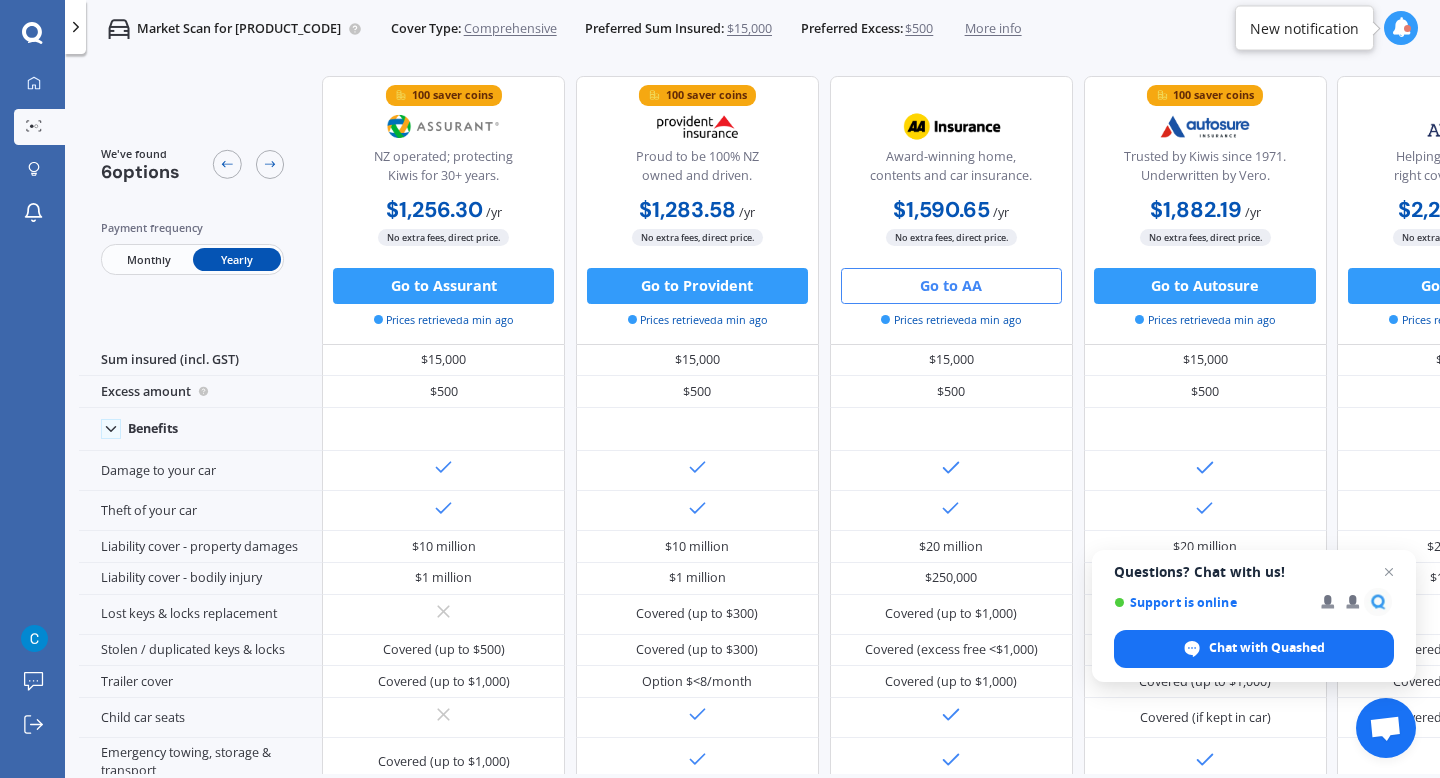 click on "Go to AA" at bounding box center (951, 286) 